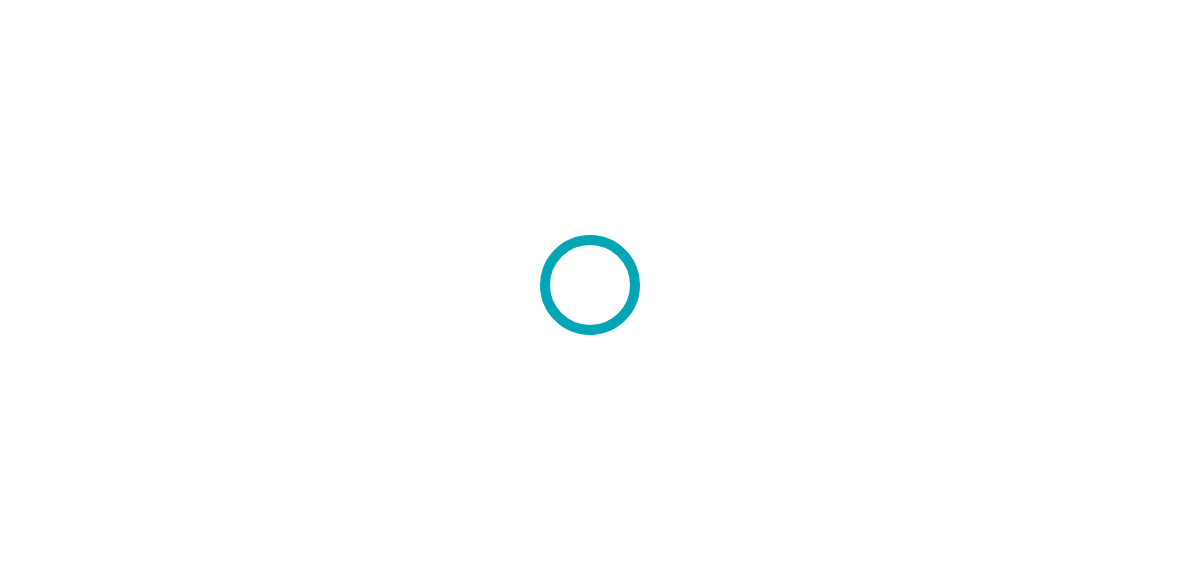 scroll, scrollTop: 0, scrollLeft: 0, axis: both 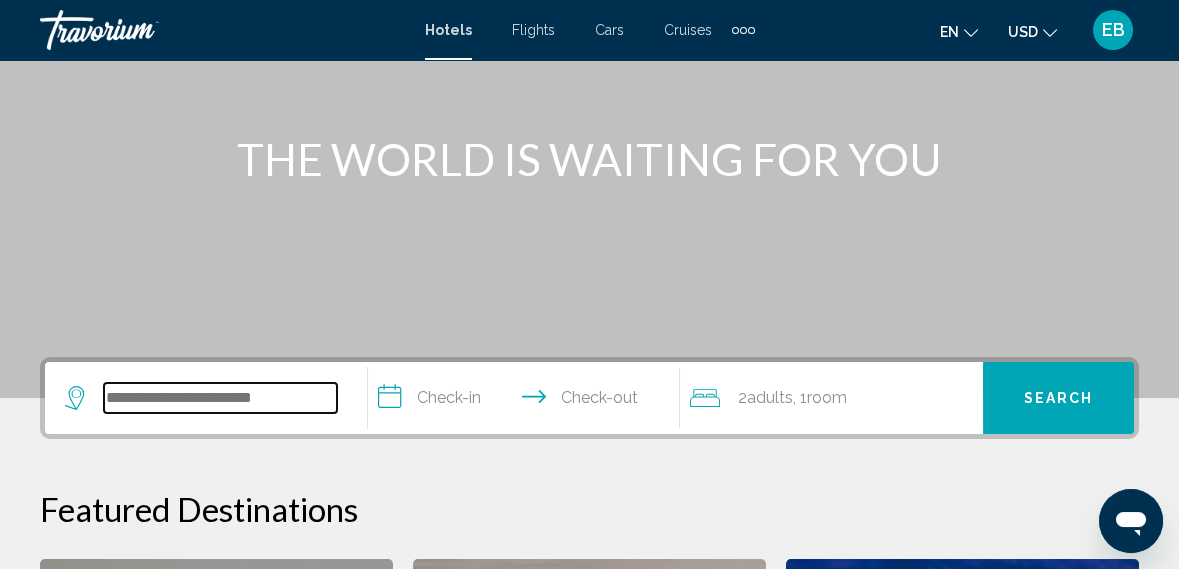 click at bounding box center [220, 398] 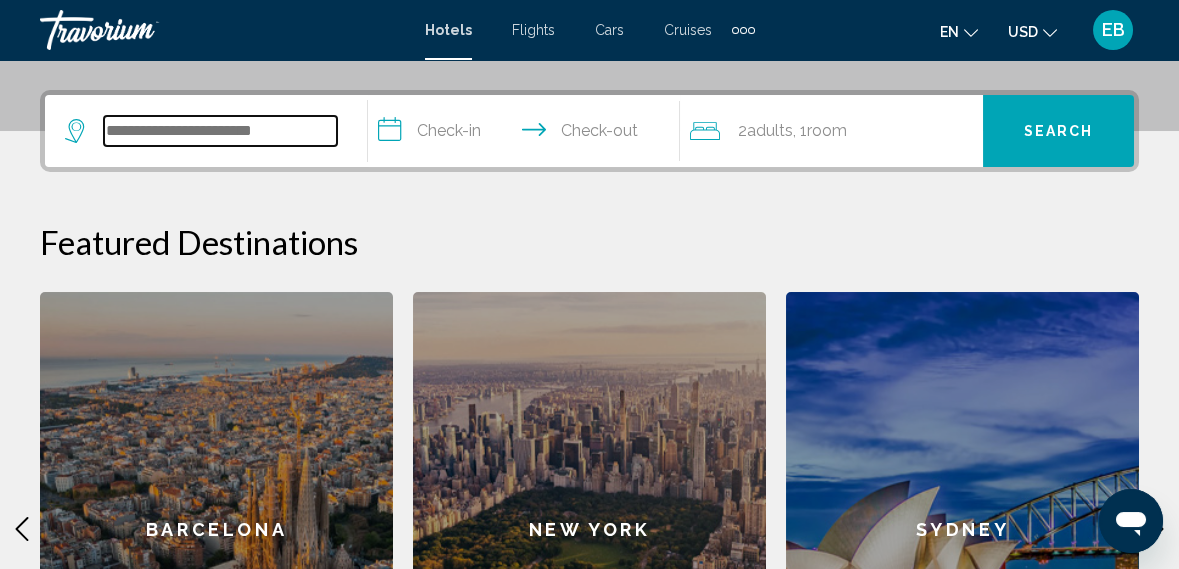 scroll, scrollTop: 493, scrollLeft: 0, axis: vertical 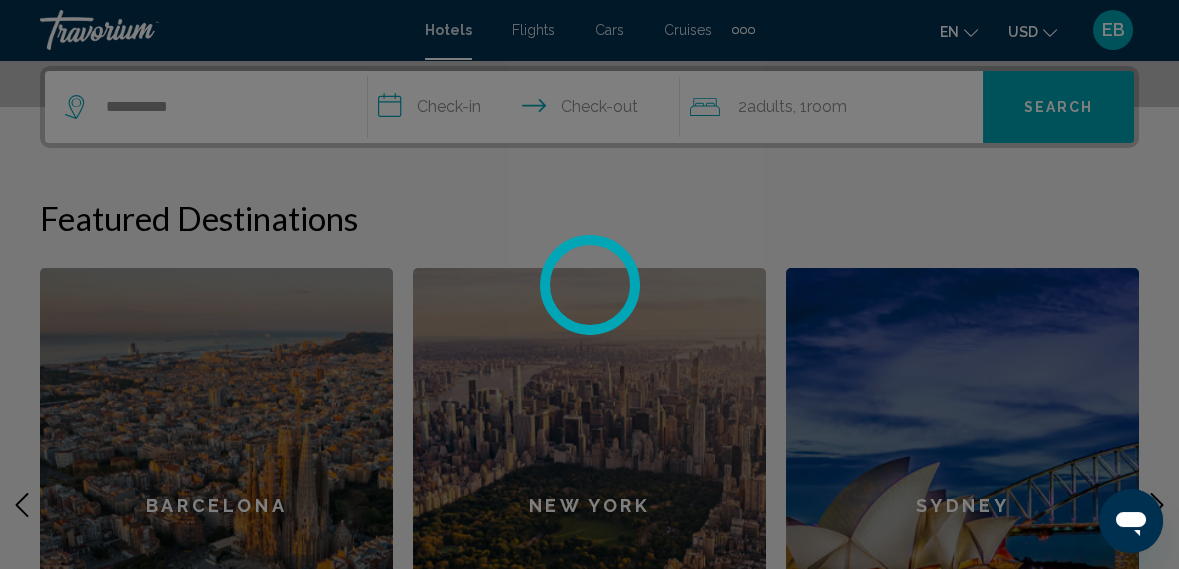 click at bounding box center [589, 284] 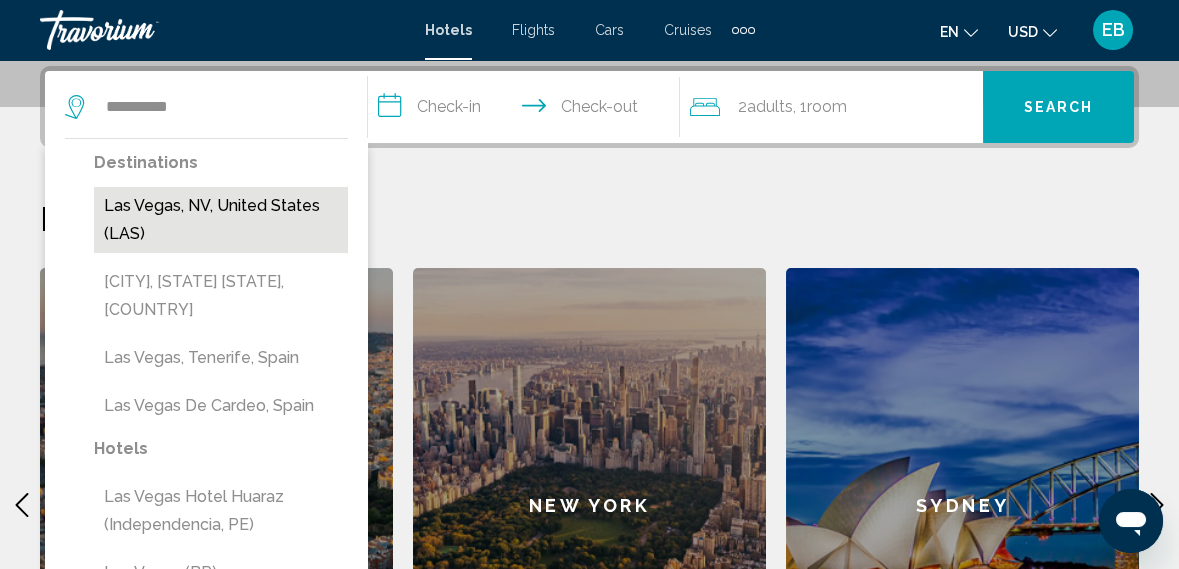 click on "Las Vegas, NV, United States (LAS)" at bounding box center [221, 220] 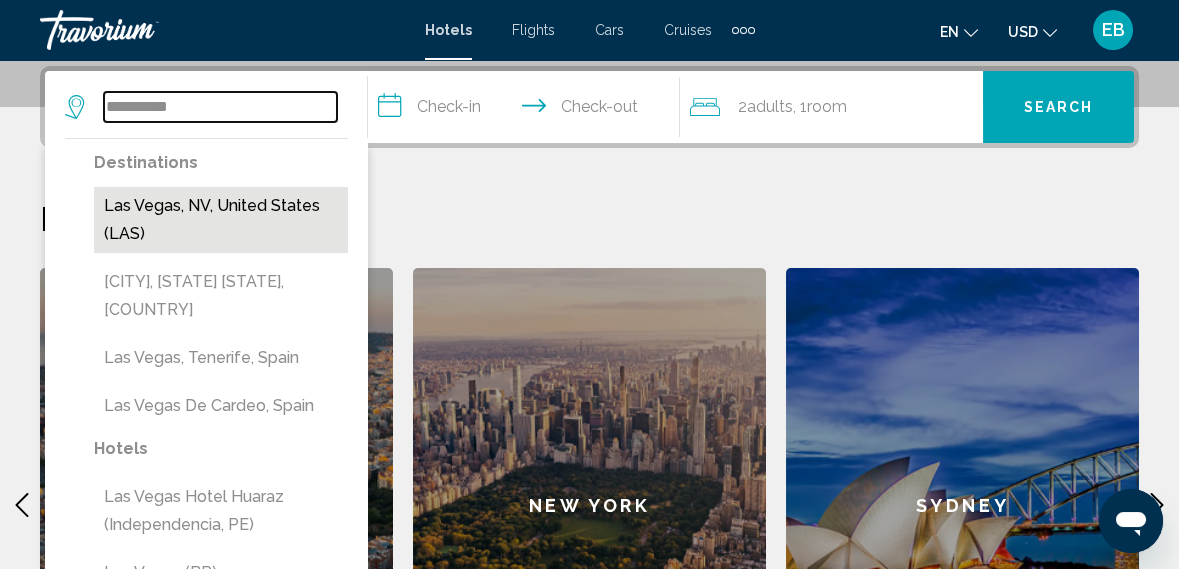 type on "**********" 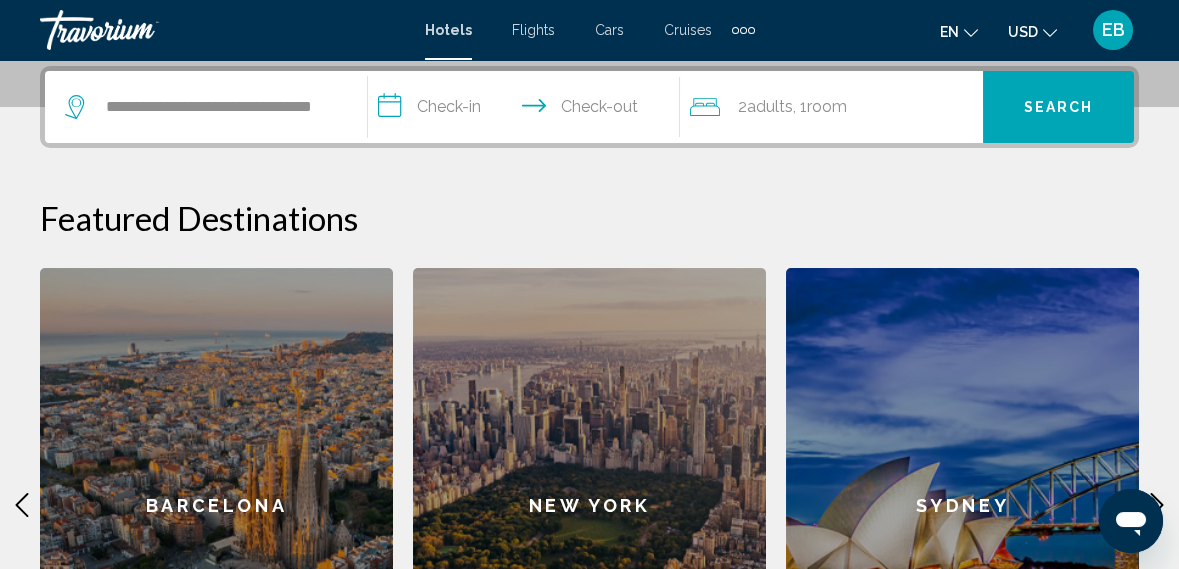 click on "**********" at bounding box center [528, 110] 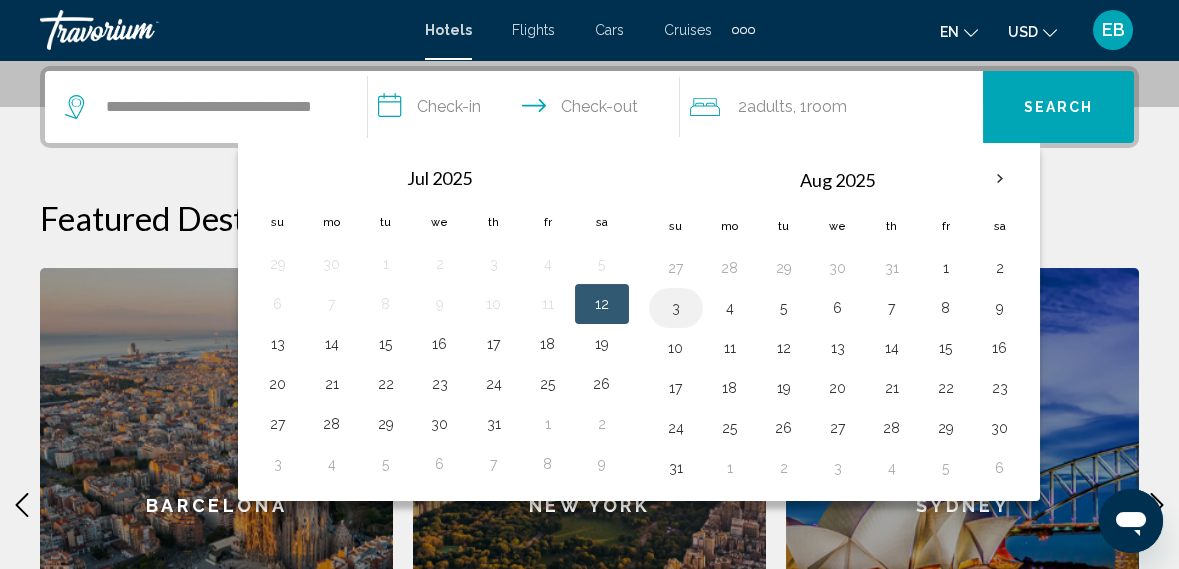 click on "3" at bounding box center (676, 308) 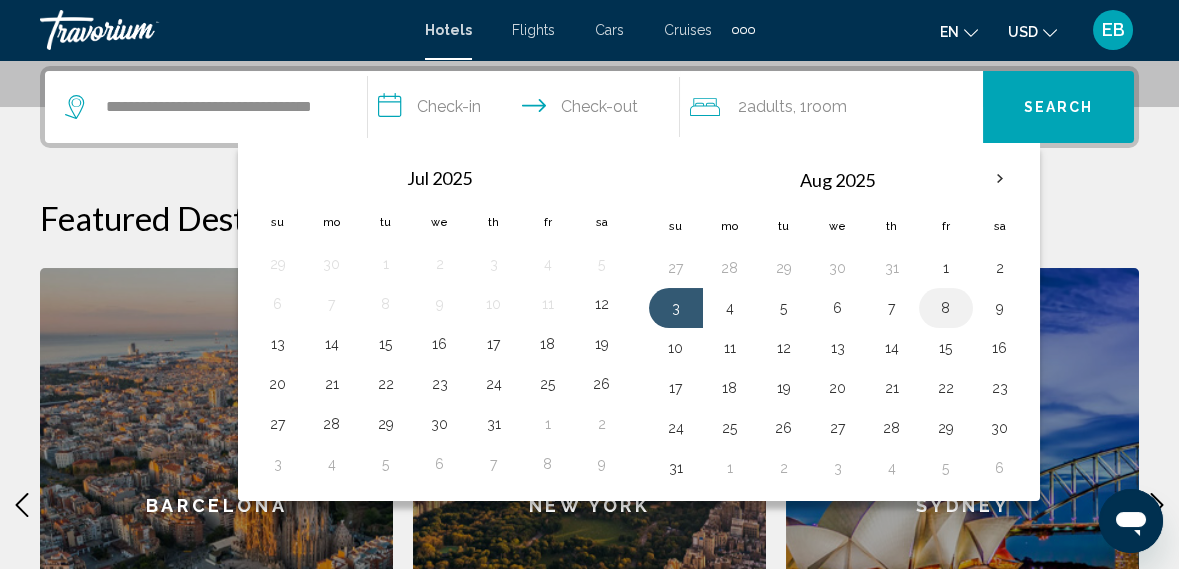 click on "8" at bounding box center [946, 308] 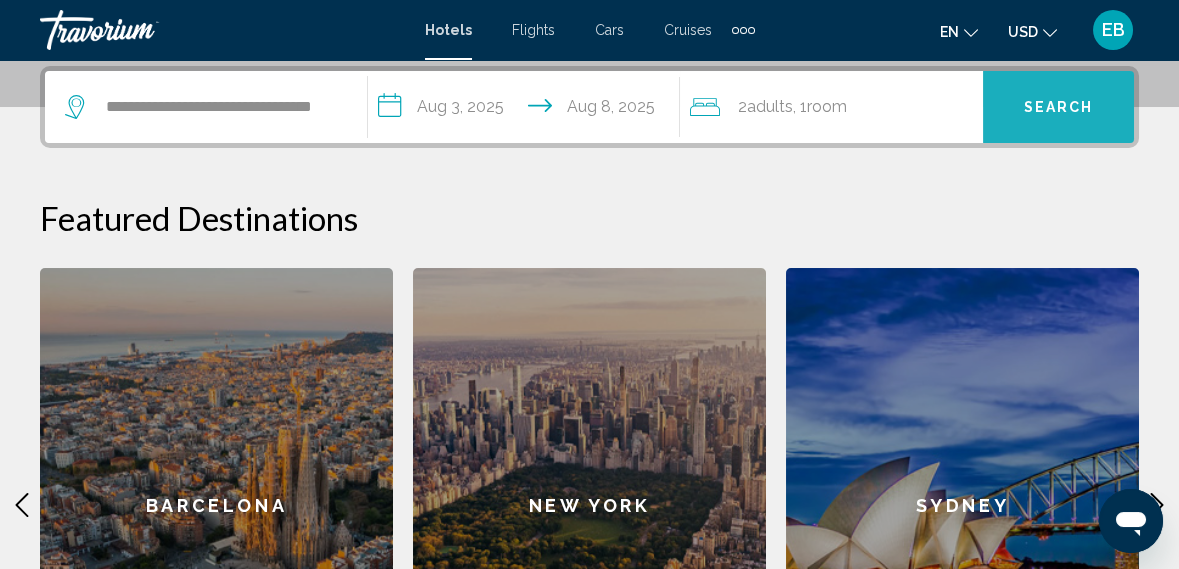 click on "Search" at bounding box center [1058, 107] 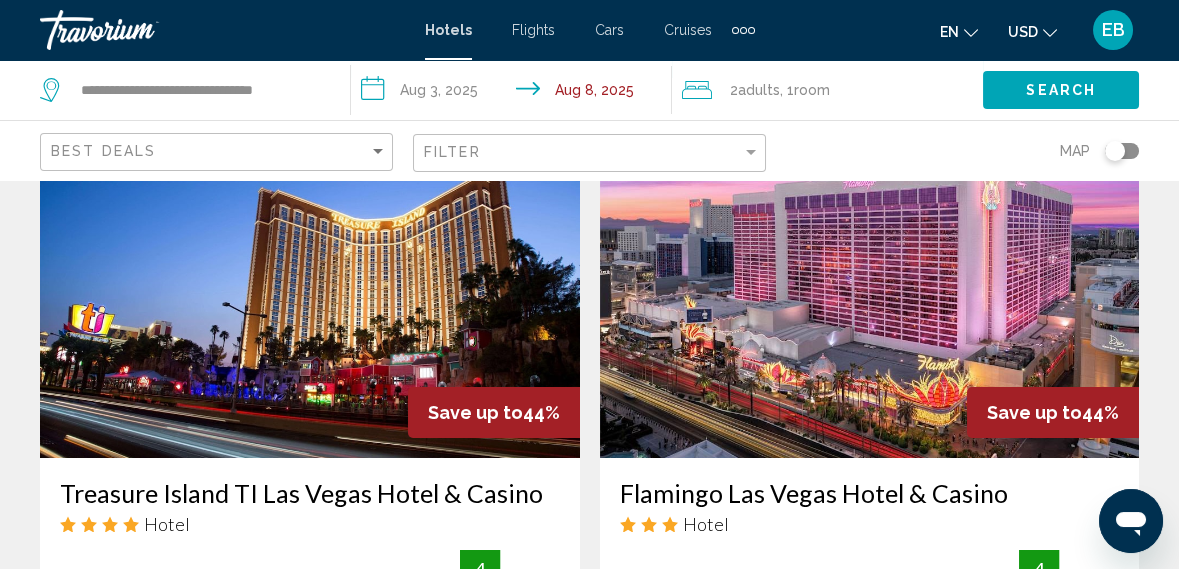 scroll, scrollTop: 1573, scrollLeft: 0, axis: vertical 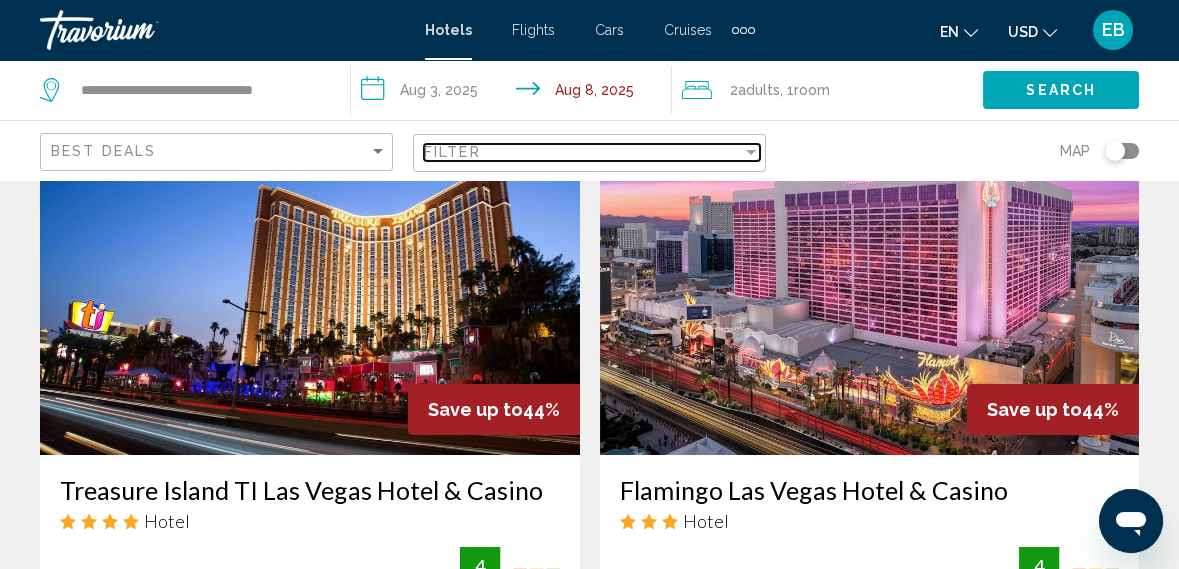 click on "Filter" at bounding box center [583, 152] 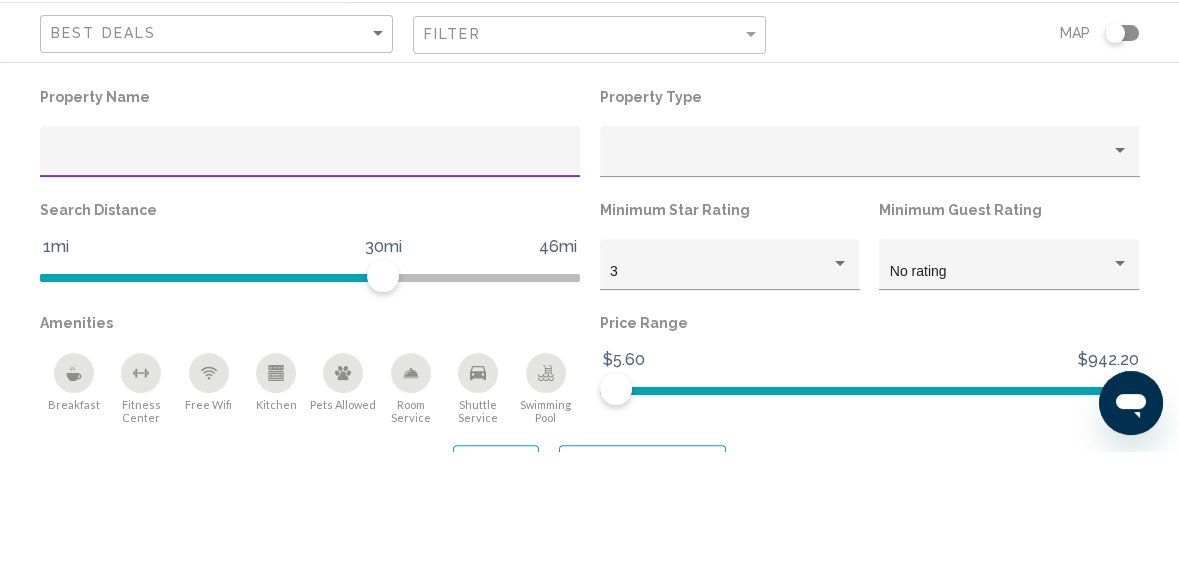 scroll, scrollTop: 1637, scrollLeft: 0, axis: vertical 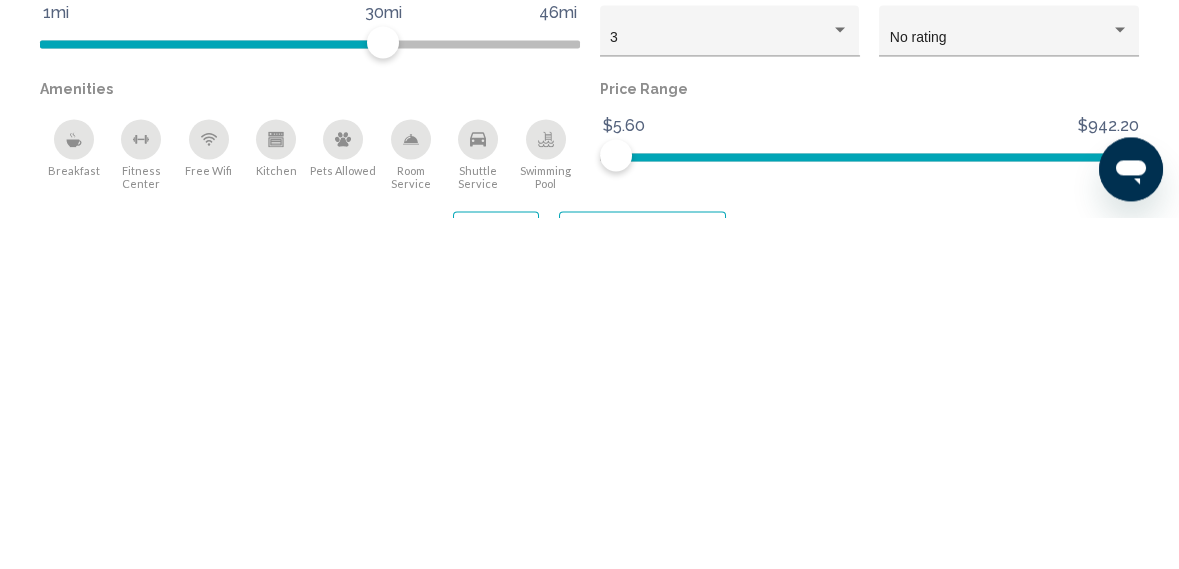 type on "***" 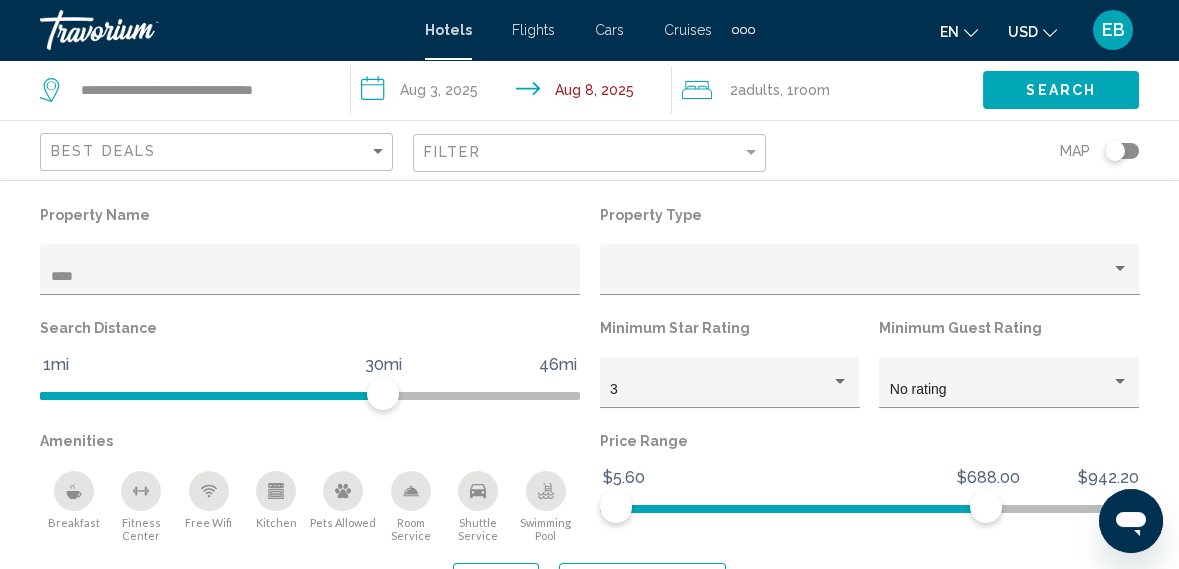 click on "Search" 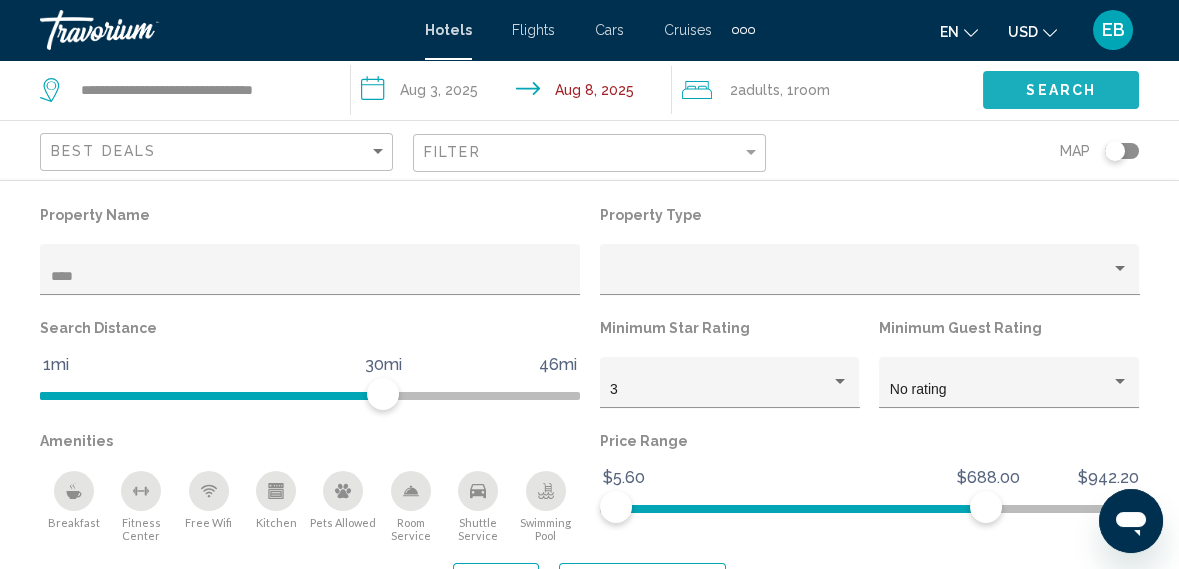 click on "Search" 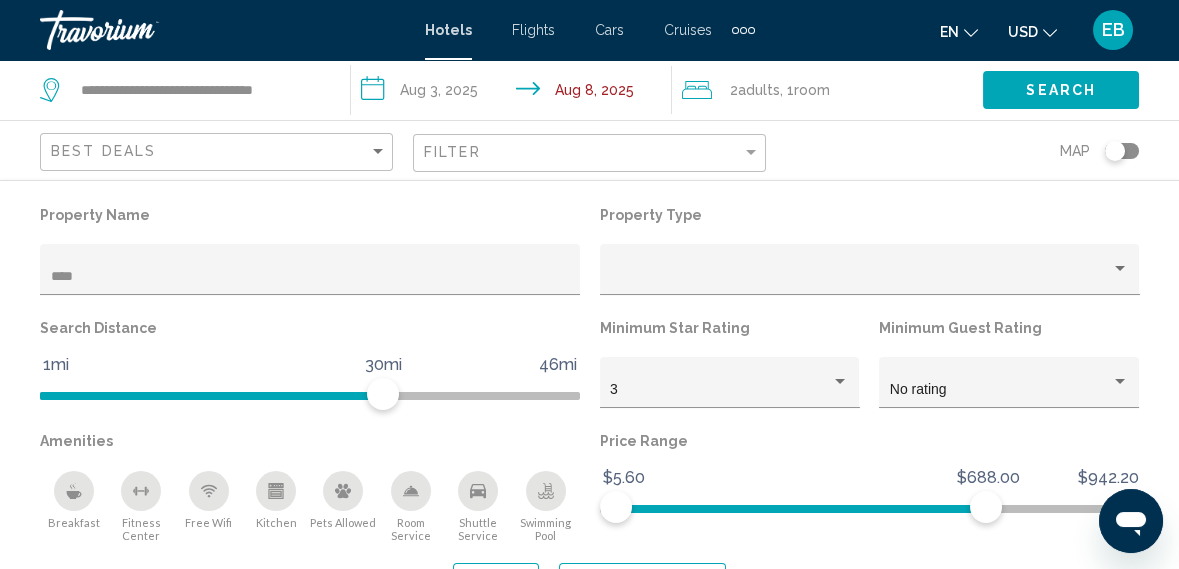 click on "Show Results" 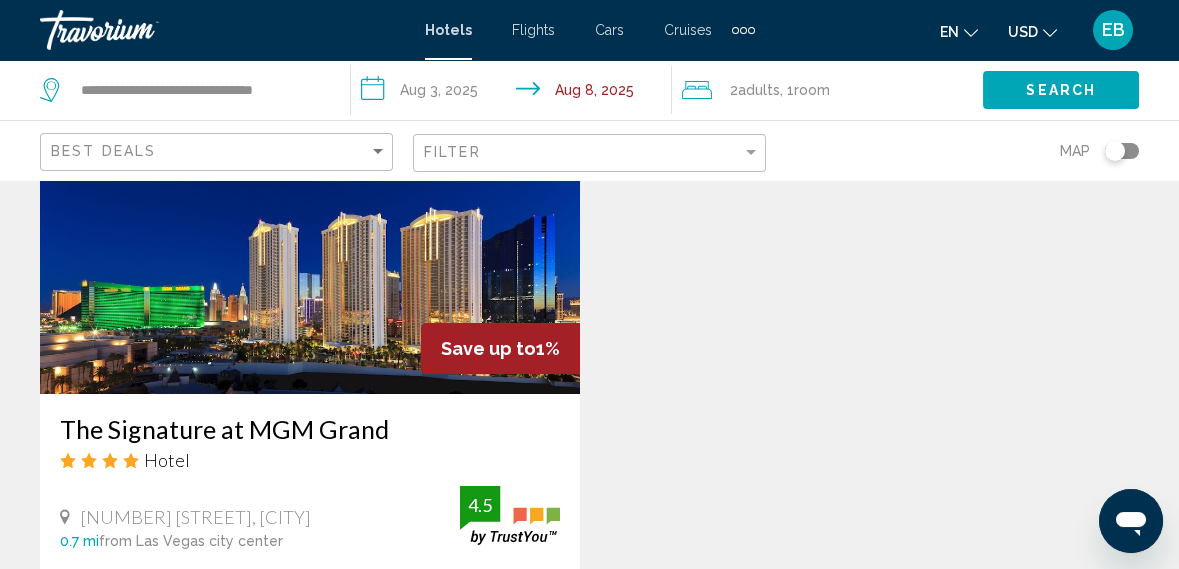 scroll, scrollTop: 888, scrollLeft: 0, axis: vertical 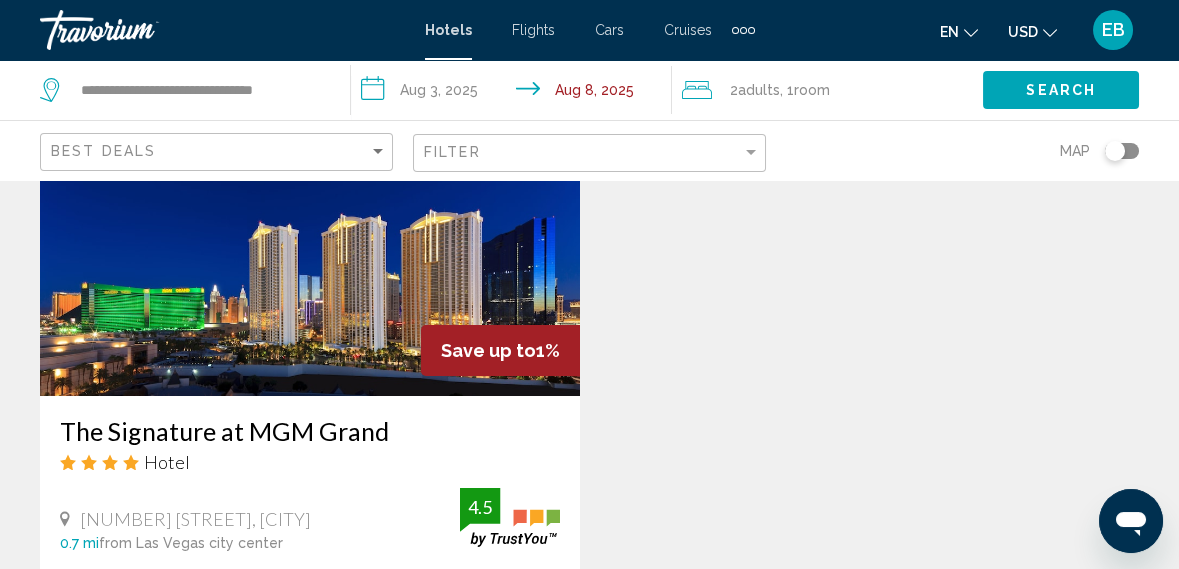 click at bounding box center [310, 236] 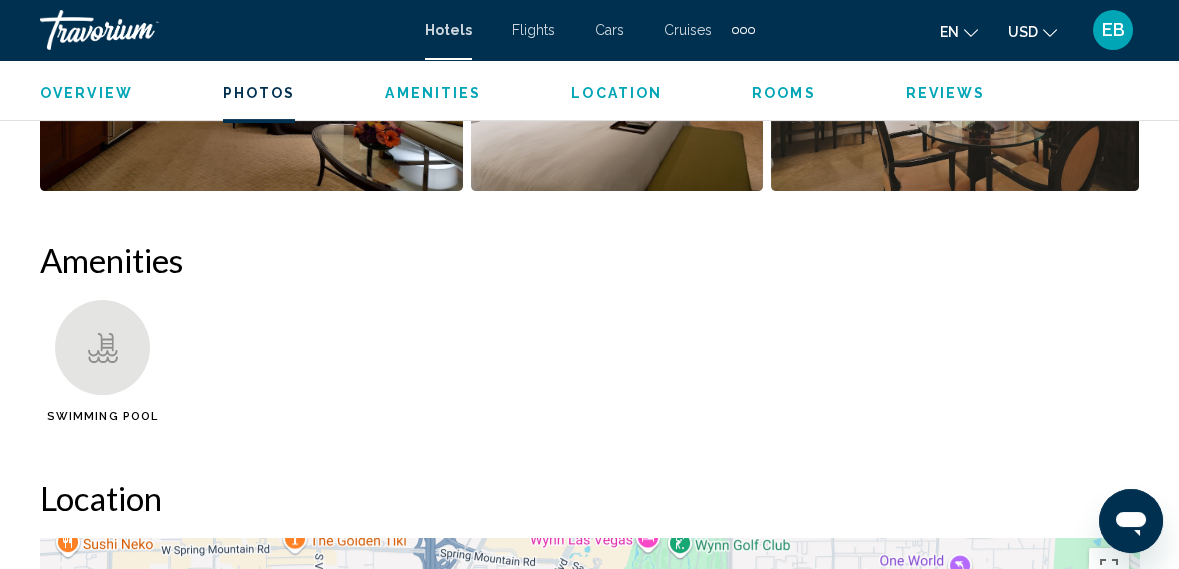 scroll, scrollTop: 1826, scrollLeft: 0, axis: vertical 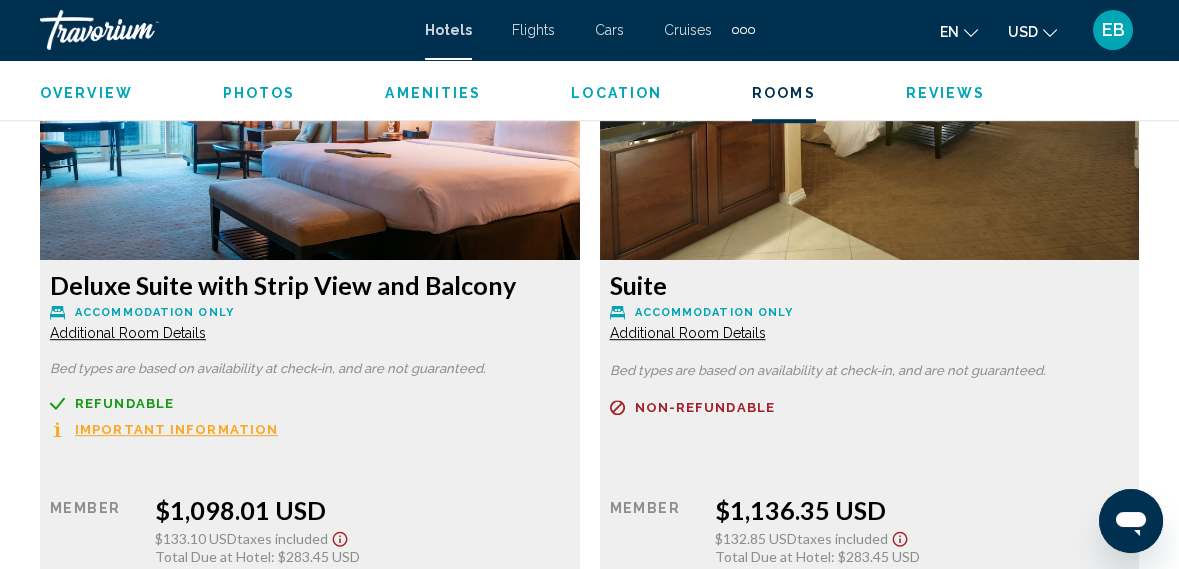 click on "Additional Room Details" at bounding box center [128, -358] 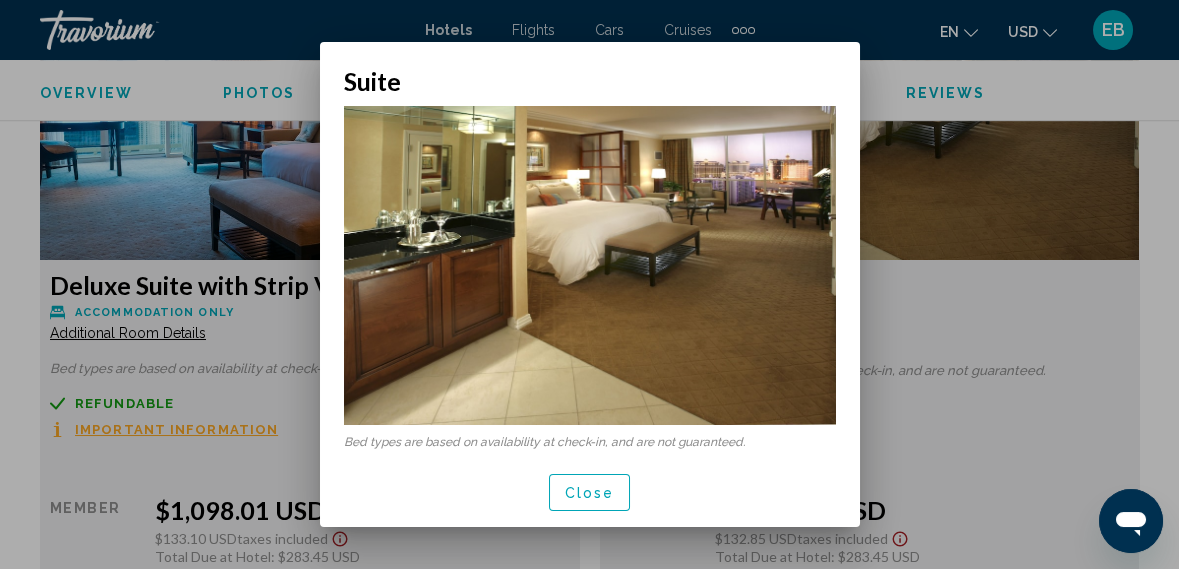 click at bounding box center (589, 284) 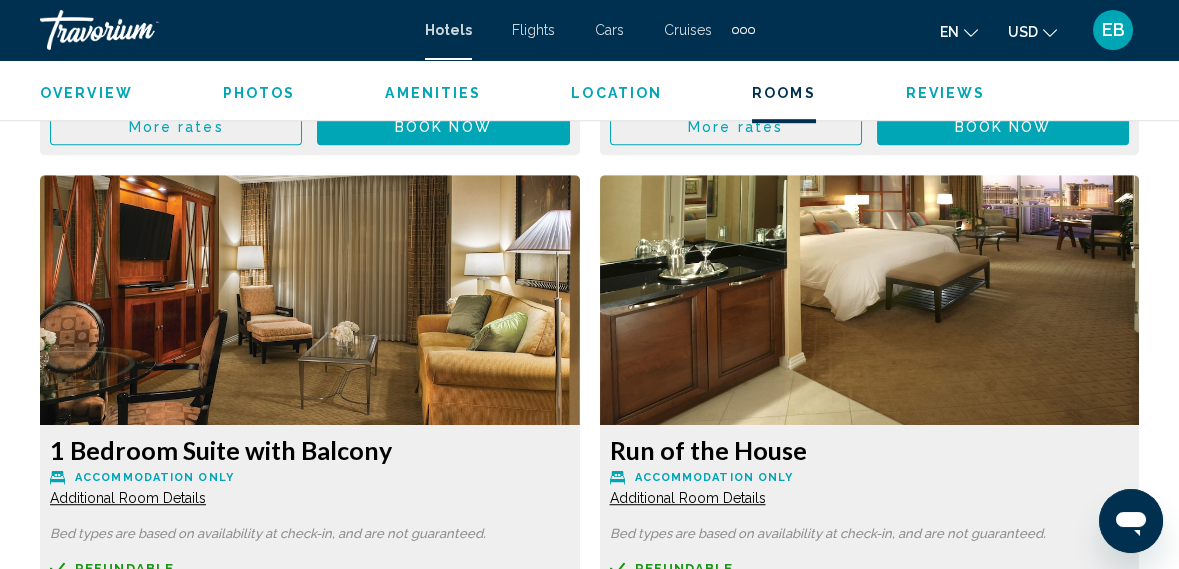 scroll, scrollTop: 4360, scrollLeft: 0, axis: vertical 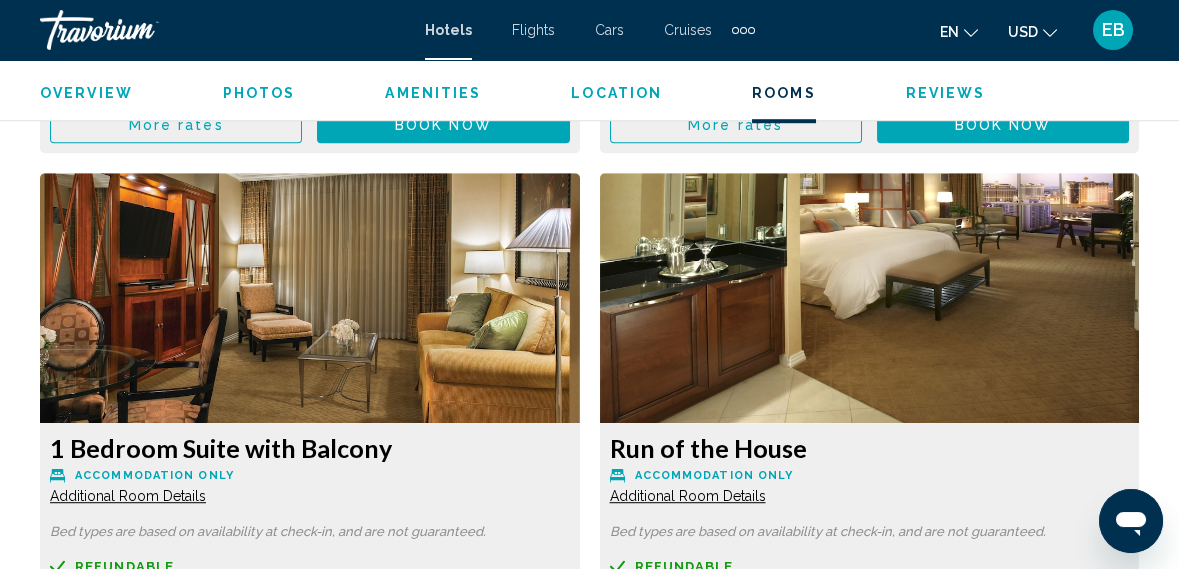 click on "Additional Room Details" at bounding box center (128, -855) 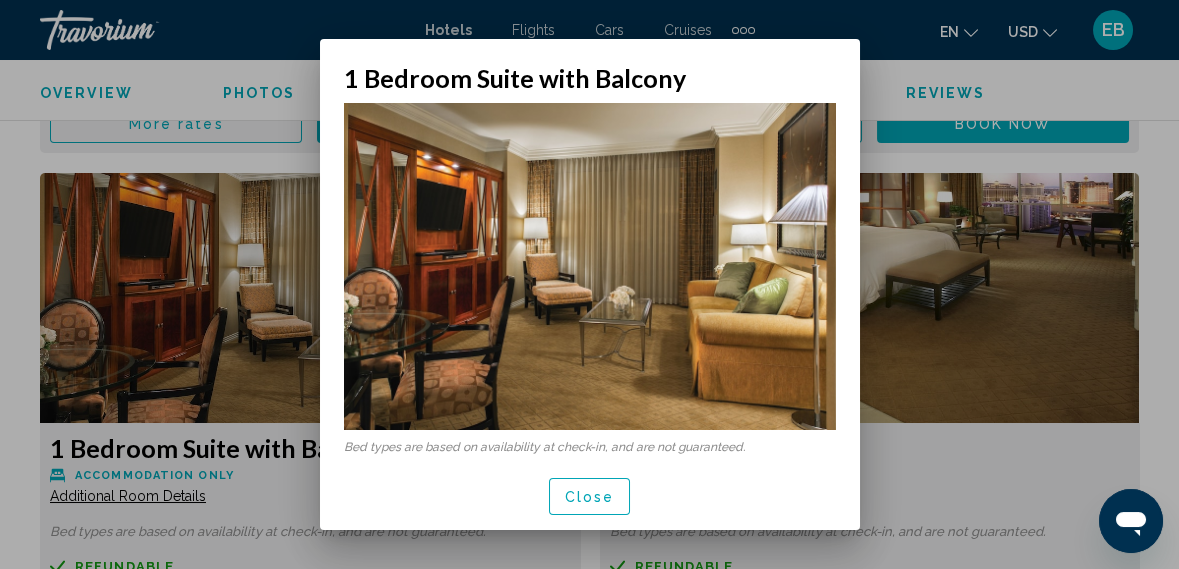 scroll, scrollTop: 0, scrollLeft: 0, axis: both 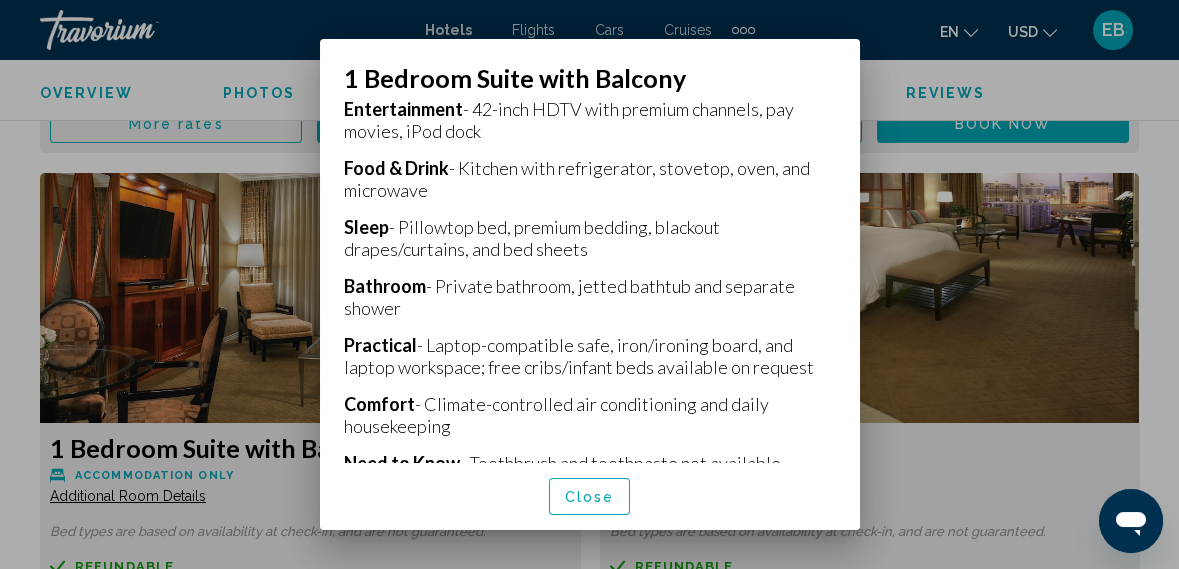 click at bounding box center [589, 284] 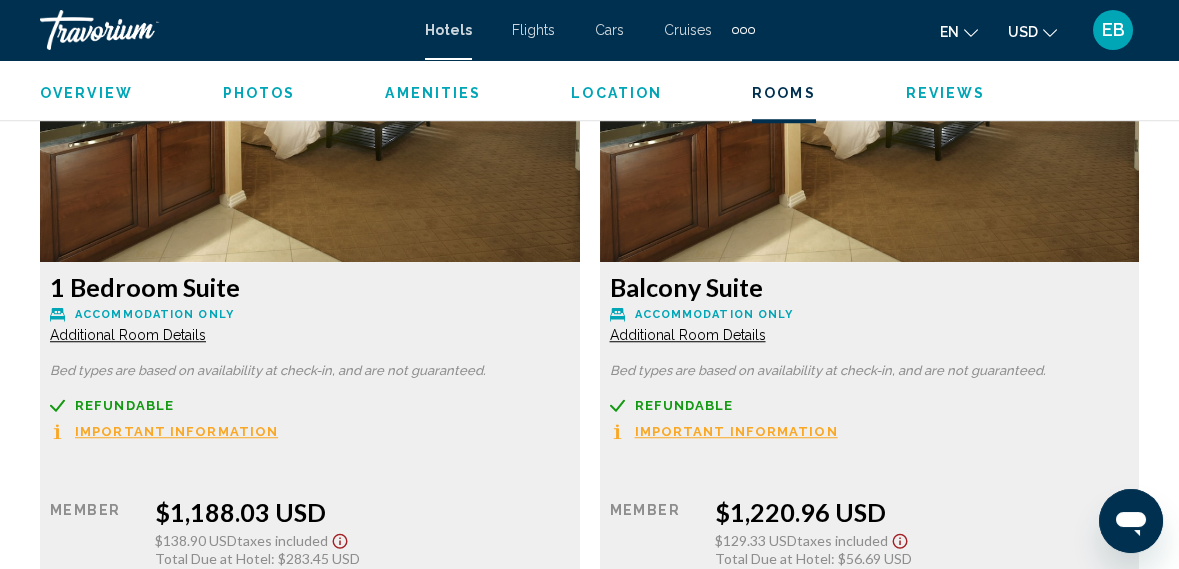 scroll, scrollTop: 5181, scrollLeft: 0, axis: vertical 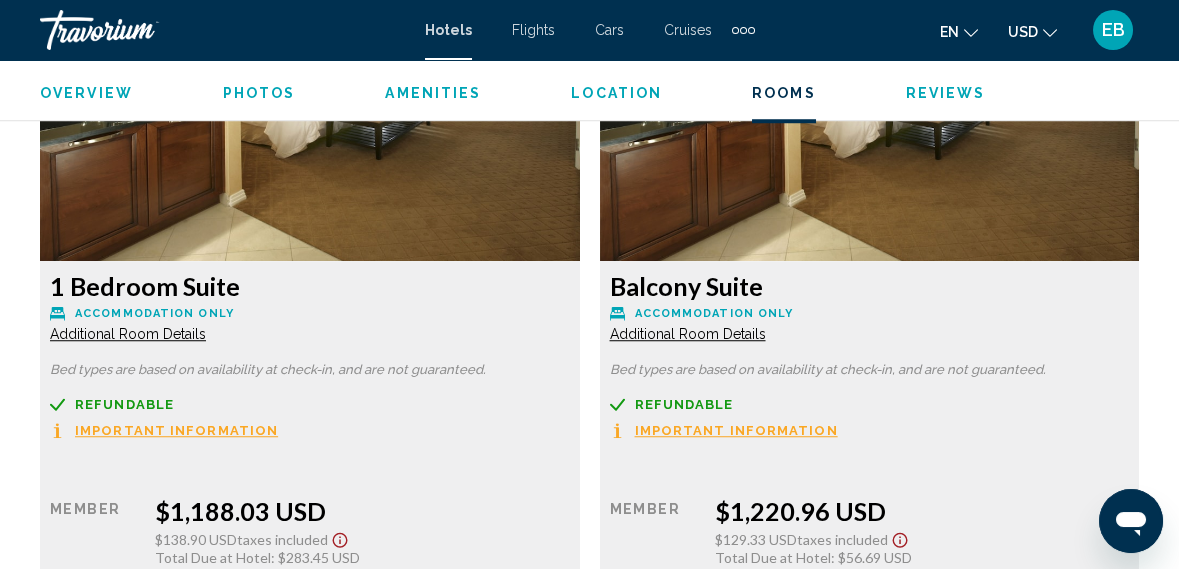click on "Additional Room Details" at bounding box center [128, -1676] 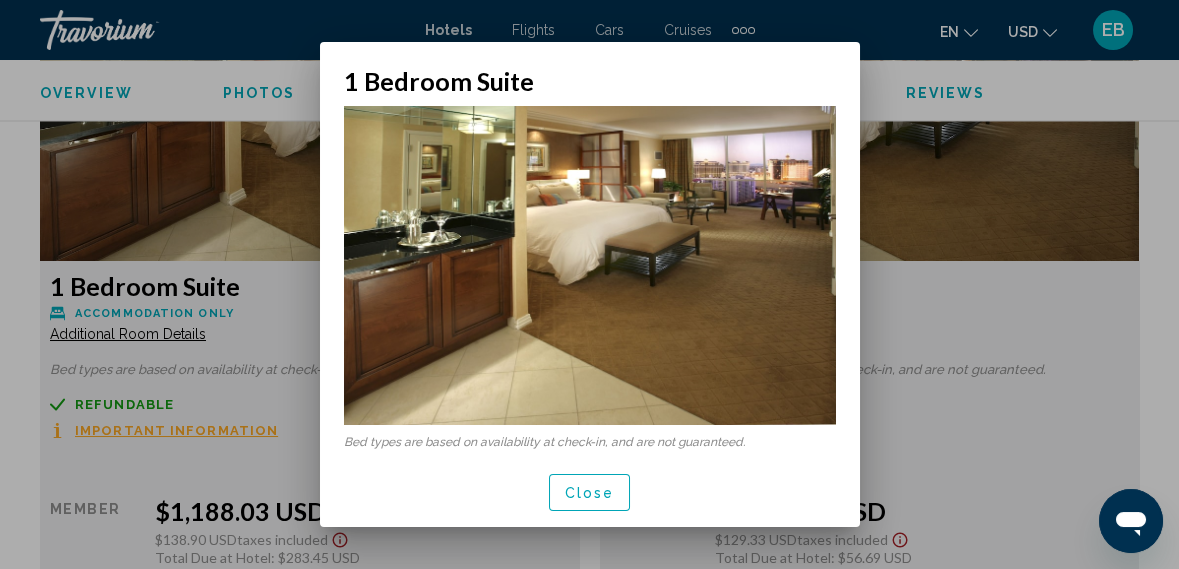 click on "Close" at bounding box center (590, 492) 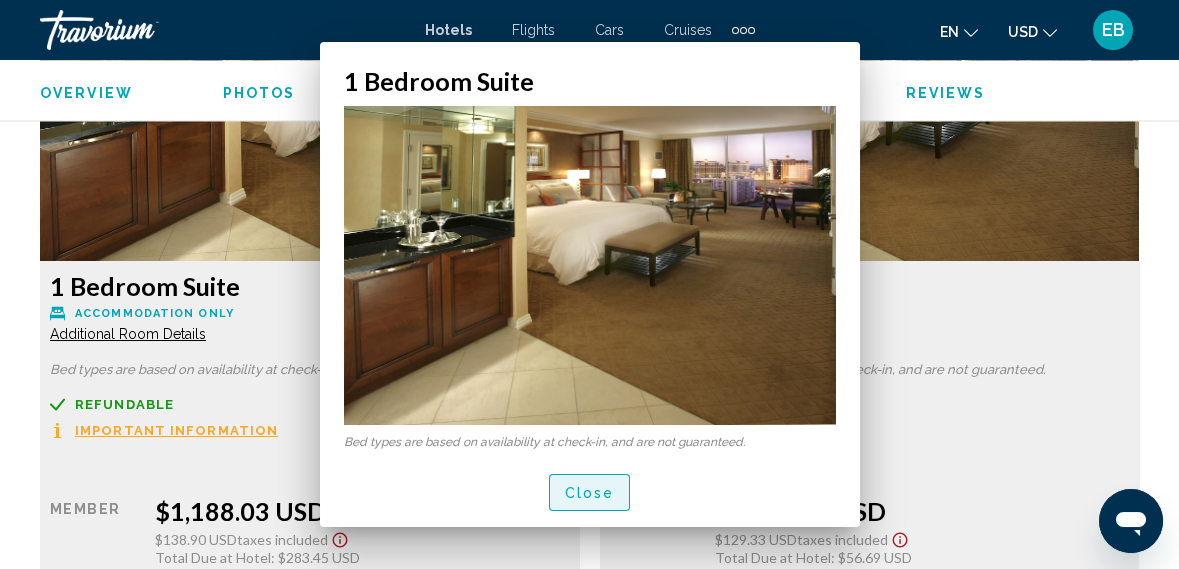 scroll, scrollTop: 5181, scrollLeft: 0, axis: vertical 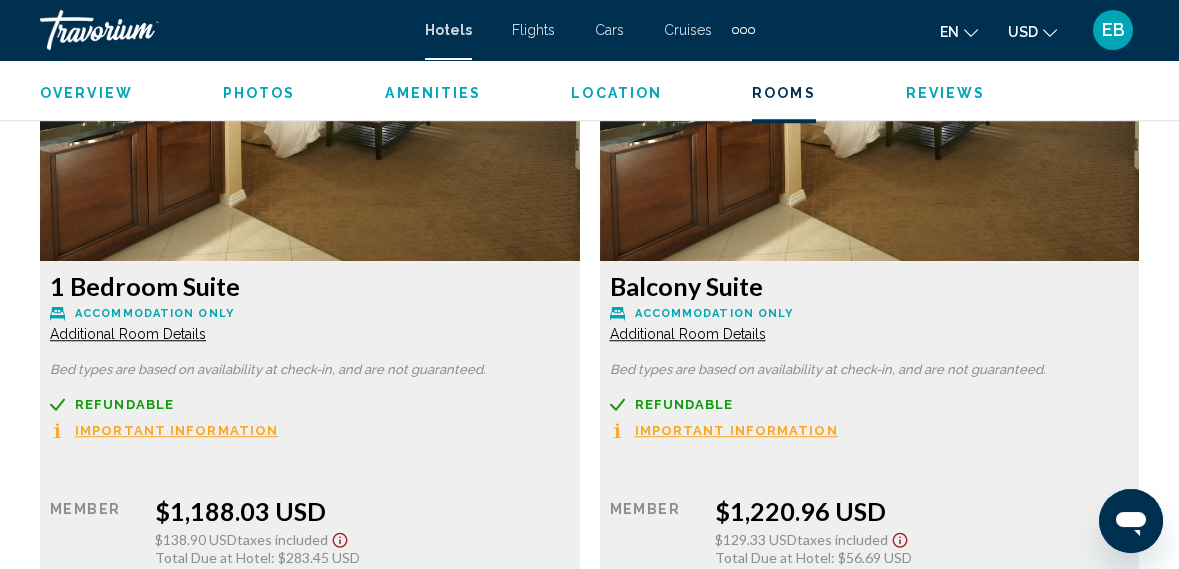 click on "Accommodation Only" at bounding box center (154, -1697) 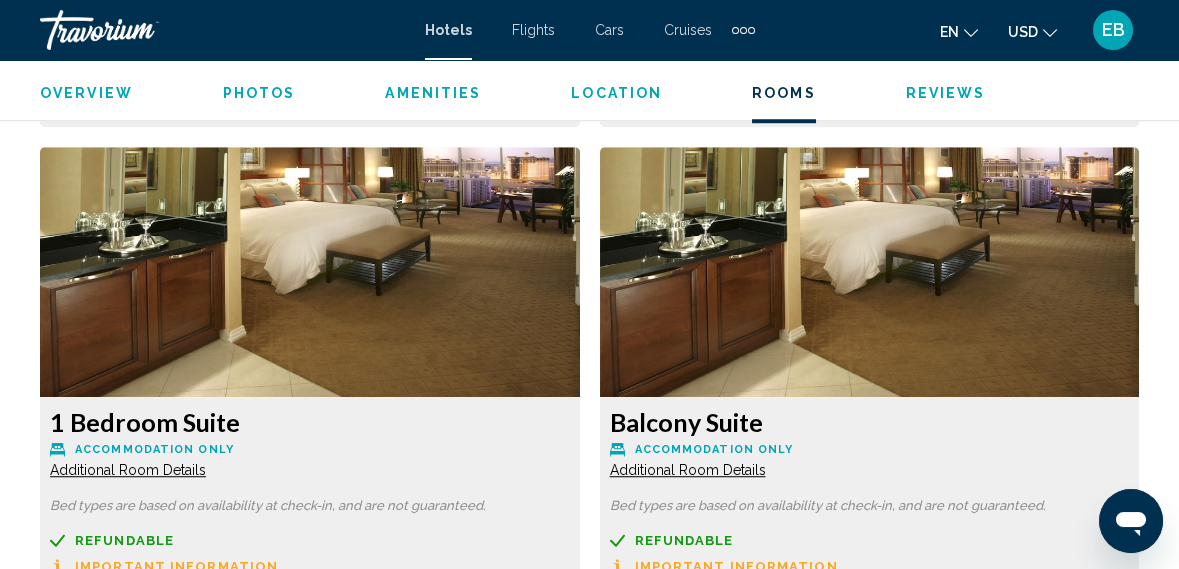 scroll, scrollTop: 5048, scrollLeft: 0, axis: vertical 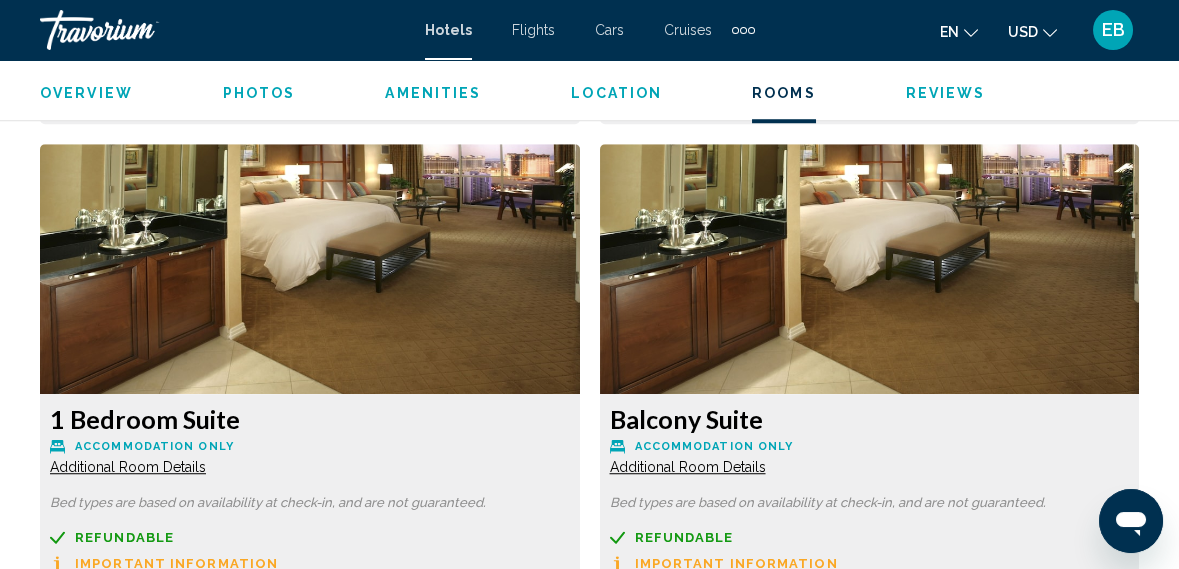 click on "Additional Room Details" at bounding box center [128, -1543] 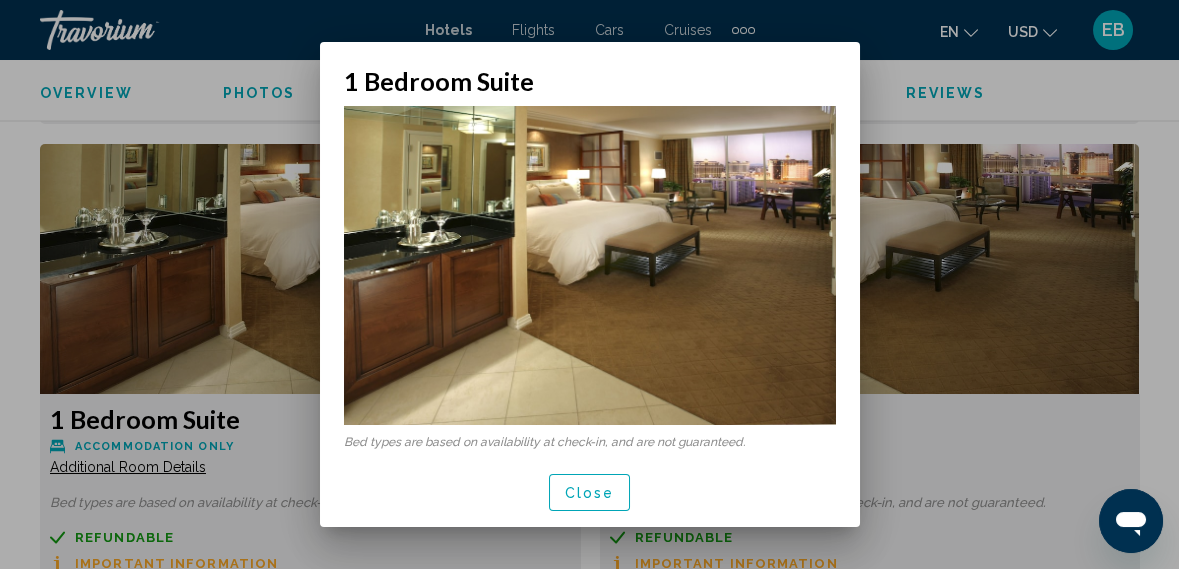 scroll, scrollTop: 0, scrollLeft: 0, axis: both 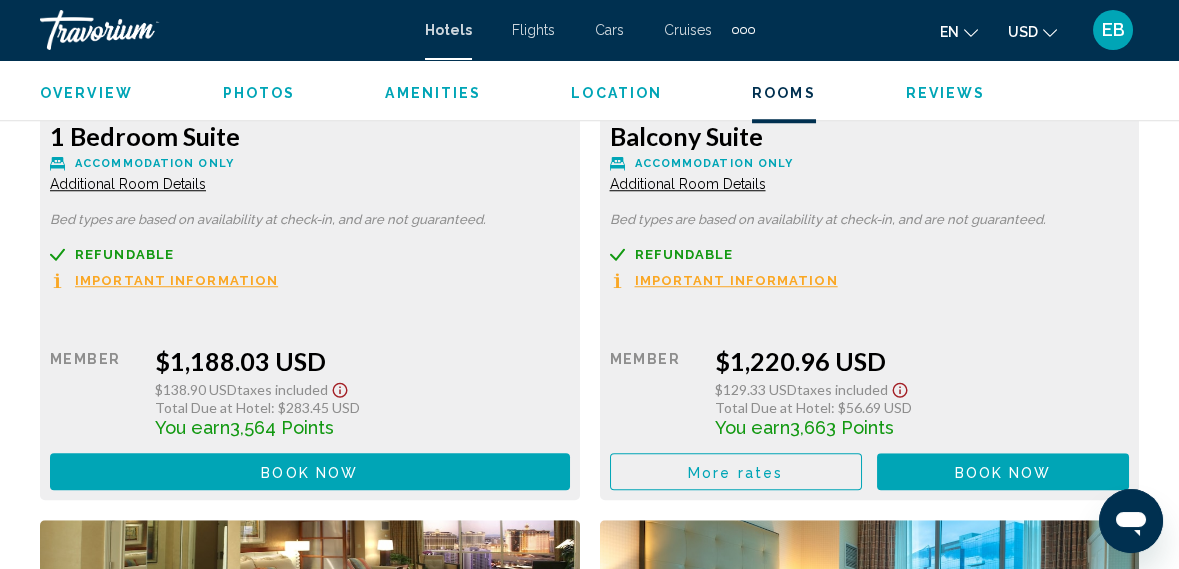 click on "Additional Room Details" at bounding box center [128, -1826] 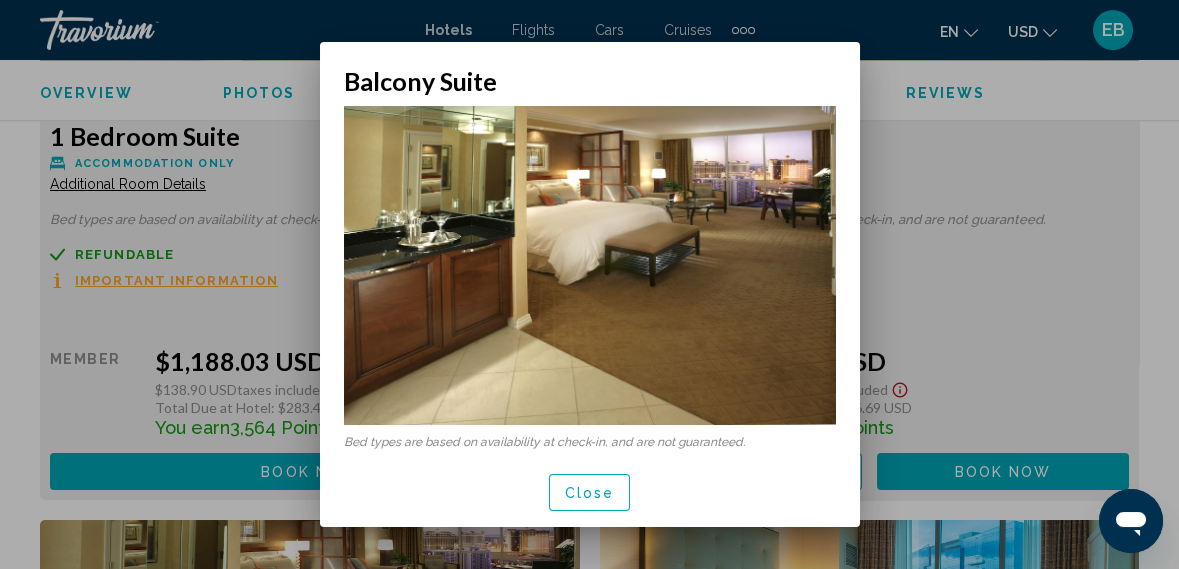 click on "Close" at bounding box center (590, 493) 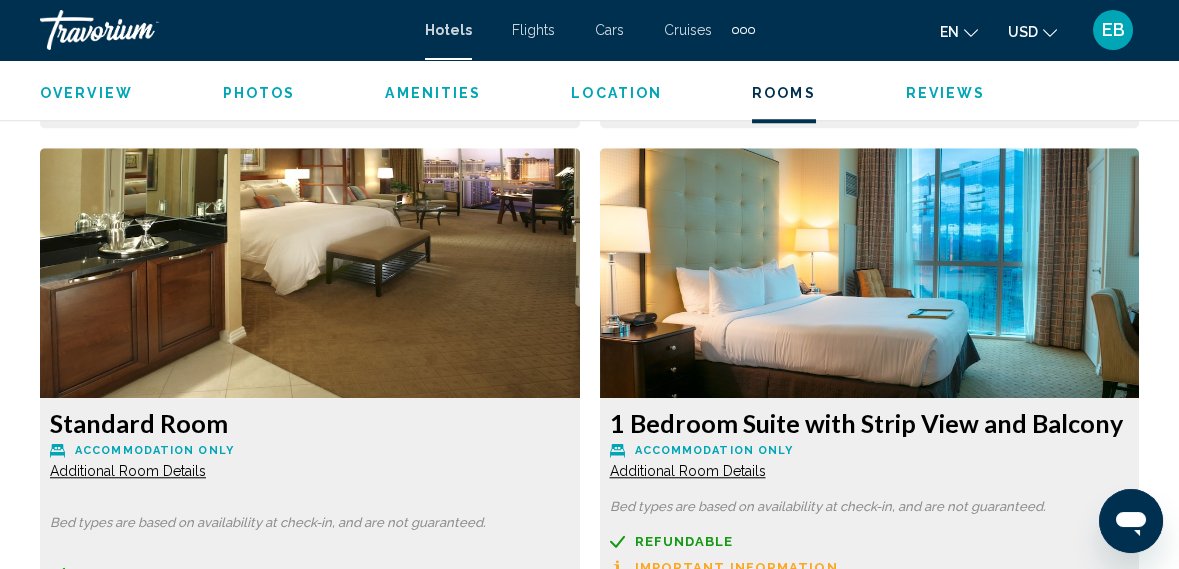 scroll, scrollTop: 5704, scrollLeft: 0, axis: vertical 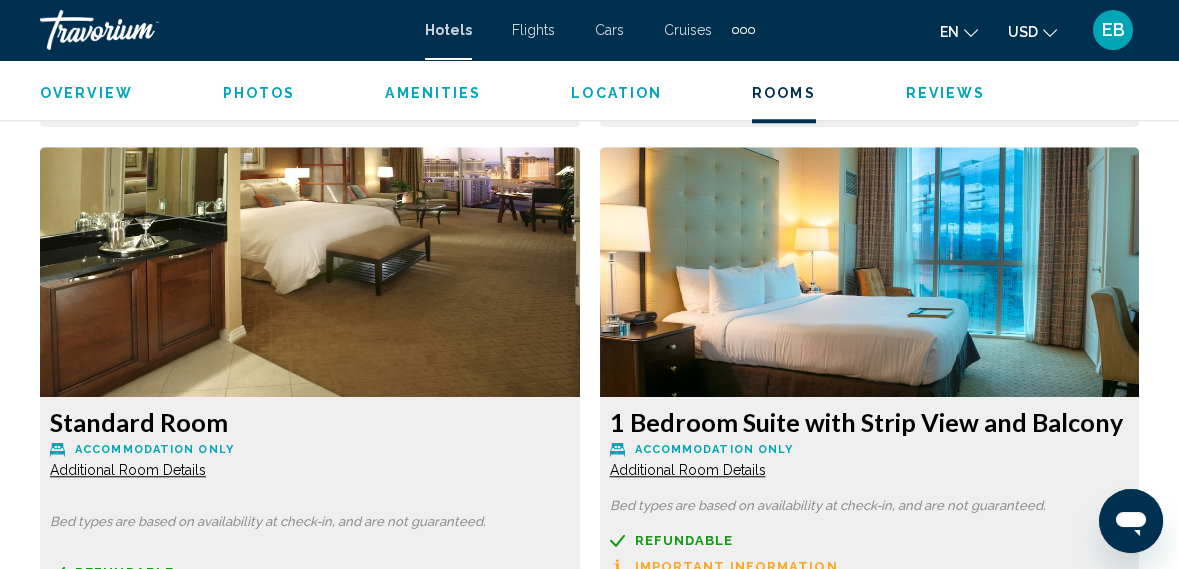 click on "Additional Room Details" at bounding box center (128, -2199) 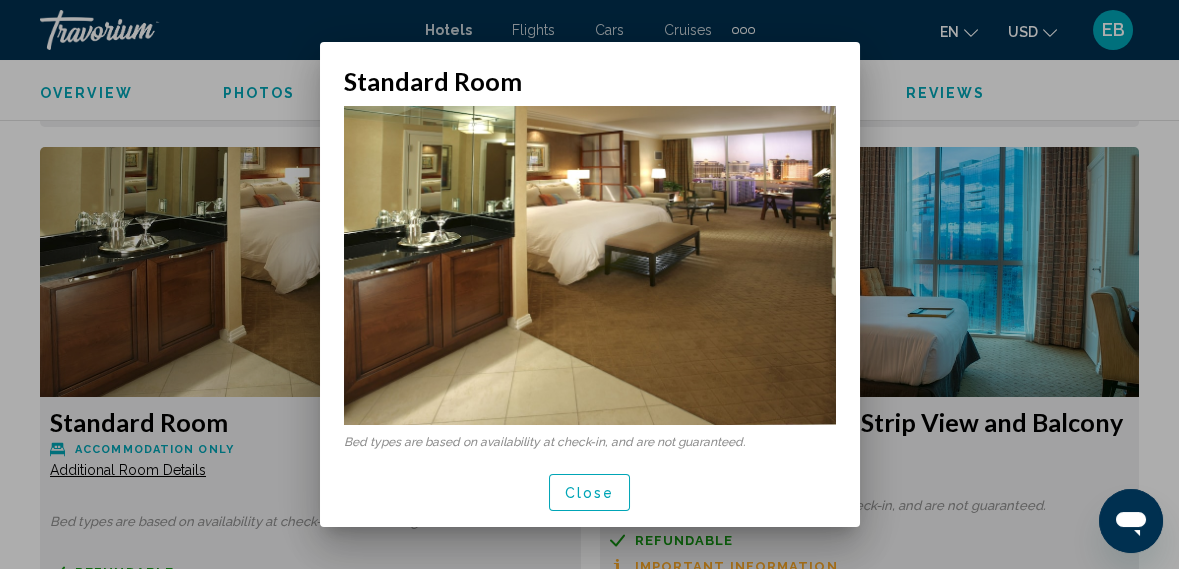scroll, scrollTop: 0, scrollLeft: 0, axis: both 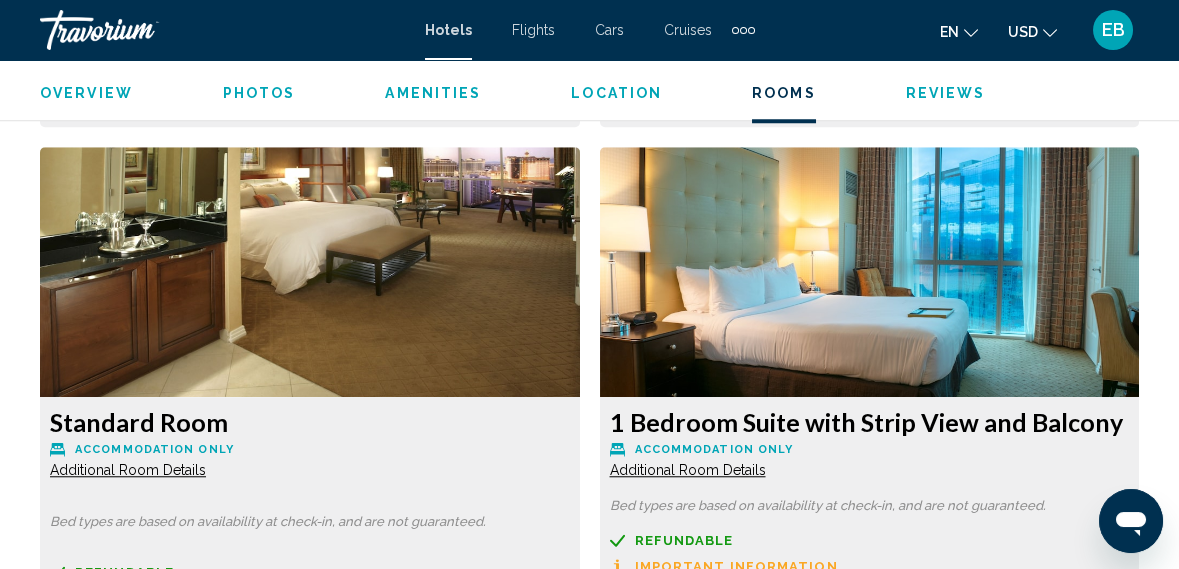 click on "Additional Room Details" at bounding box center [128, -2199] 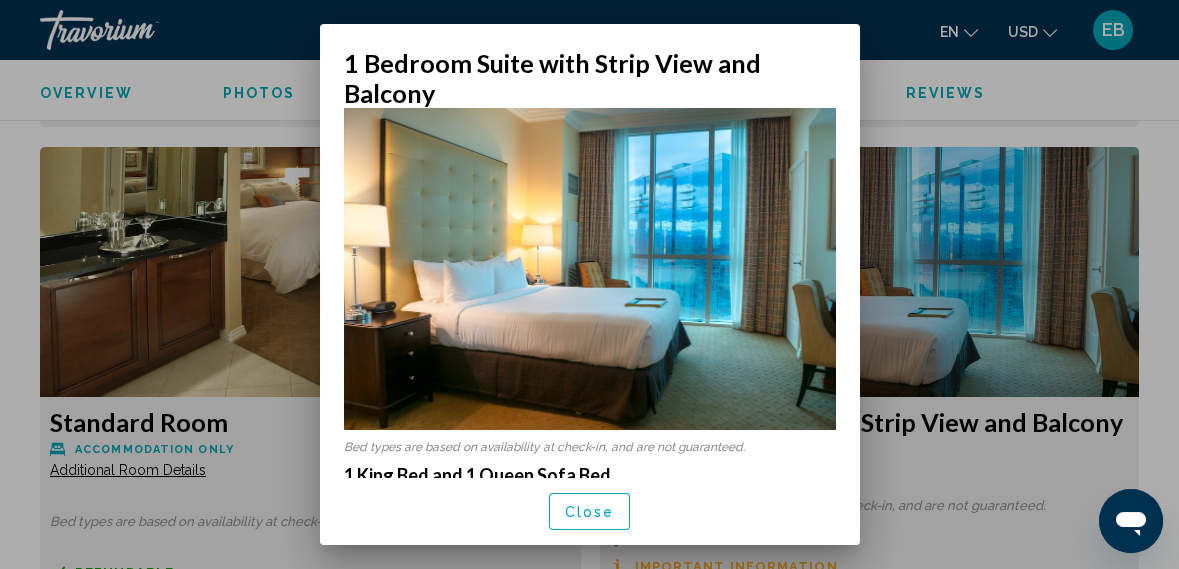 scroll, scrollTop: 0, scrollLeft: 0, axis: both 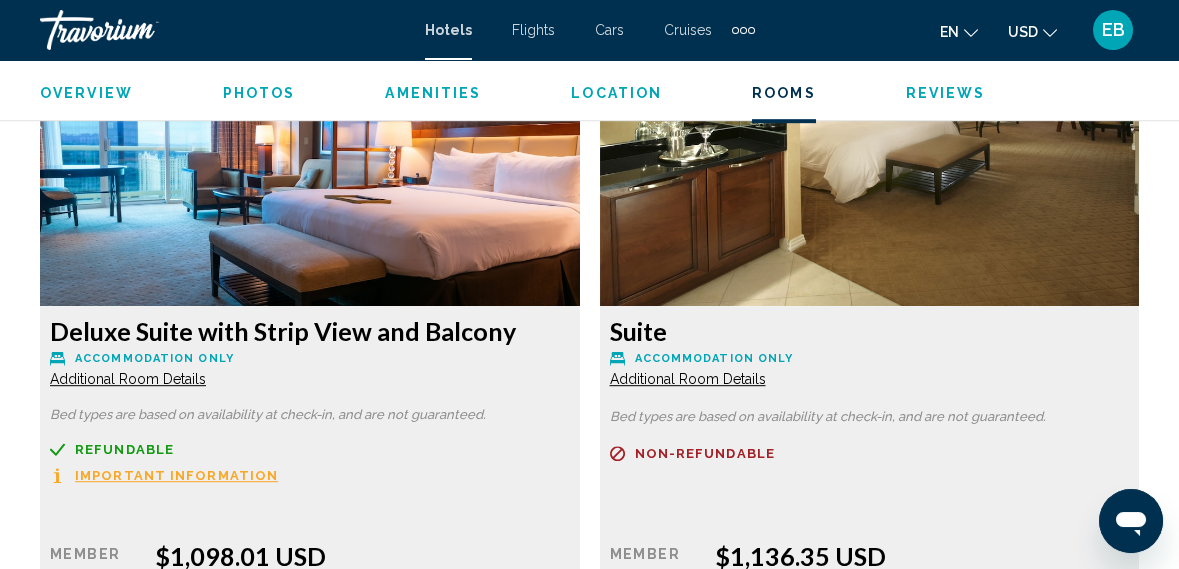 click on "Additional Room Details" at bounding box center (128, -312) 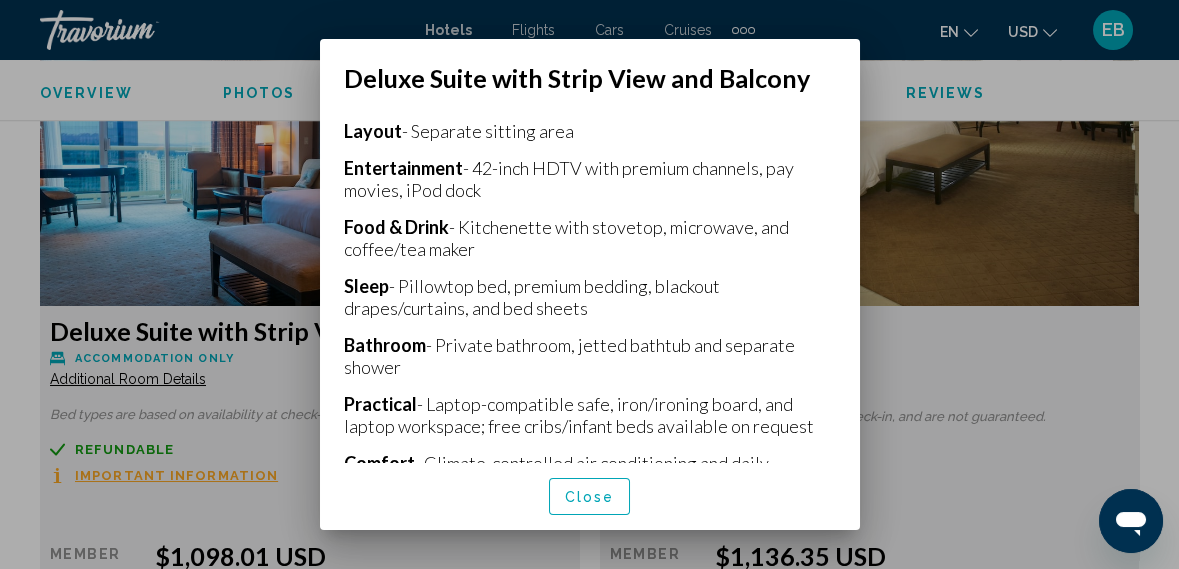 scroll, scrollTop: 500, scrollLeft: 0, axis: vertical 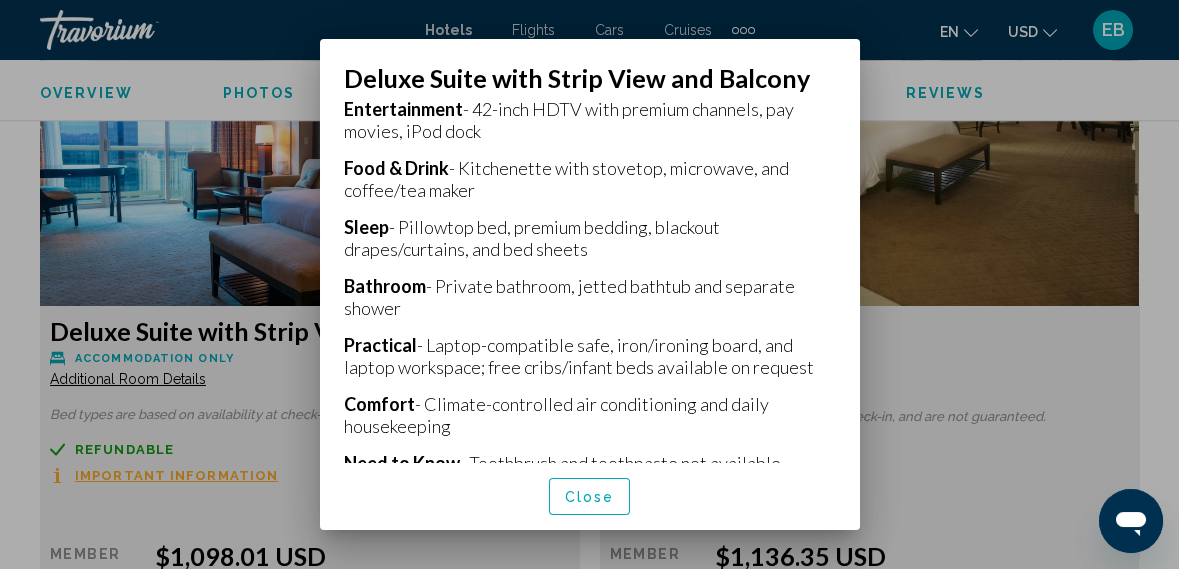 click on "Close" at bounding box center [590, 497] 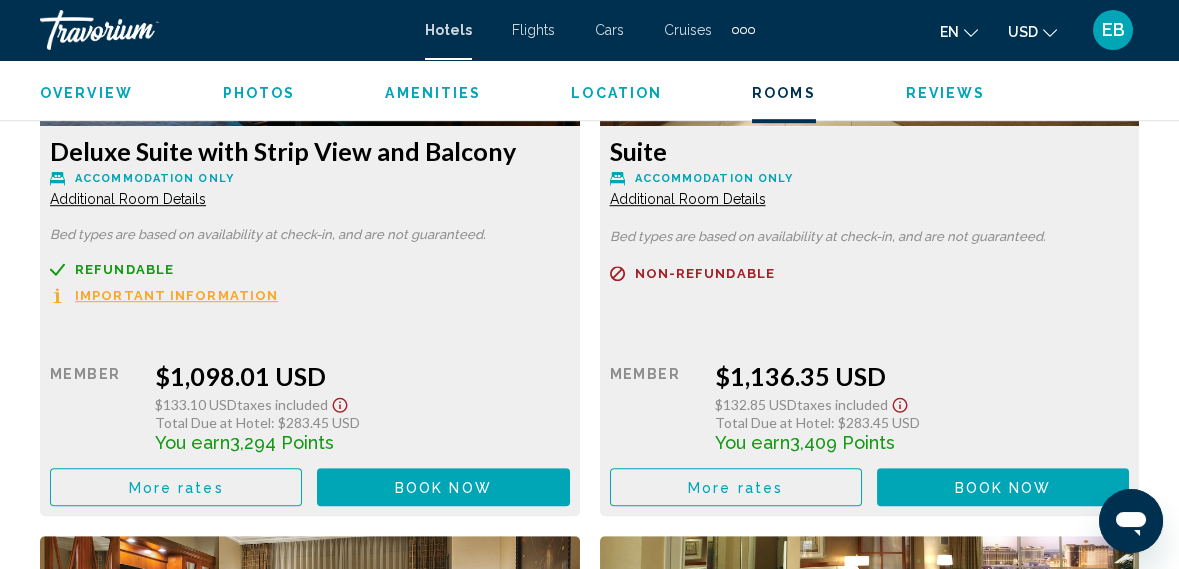 scroll, scrollTop: 3993, scrollLeft: 0, axis: vertical 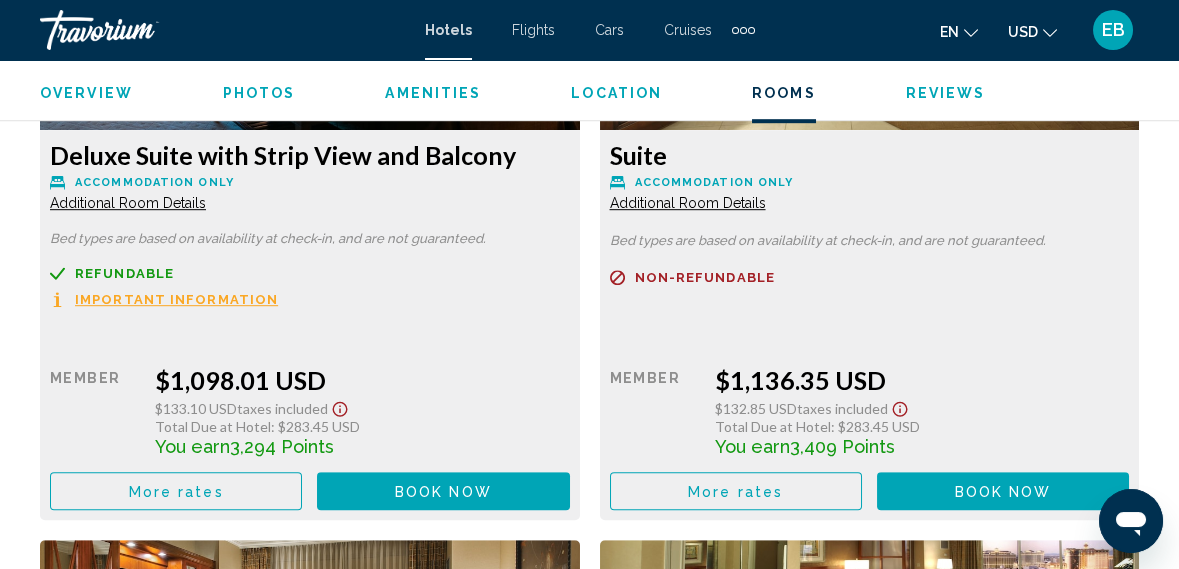 click on "Additional Room Details" at bounding box center [128, -488] 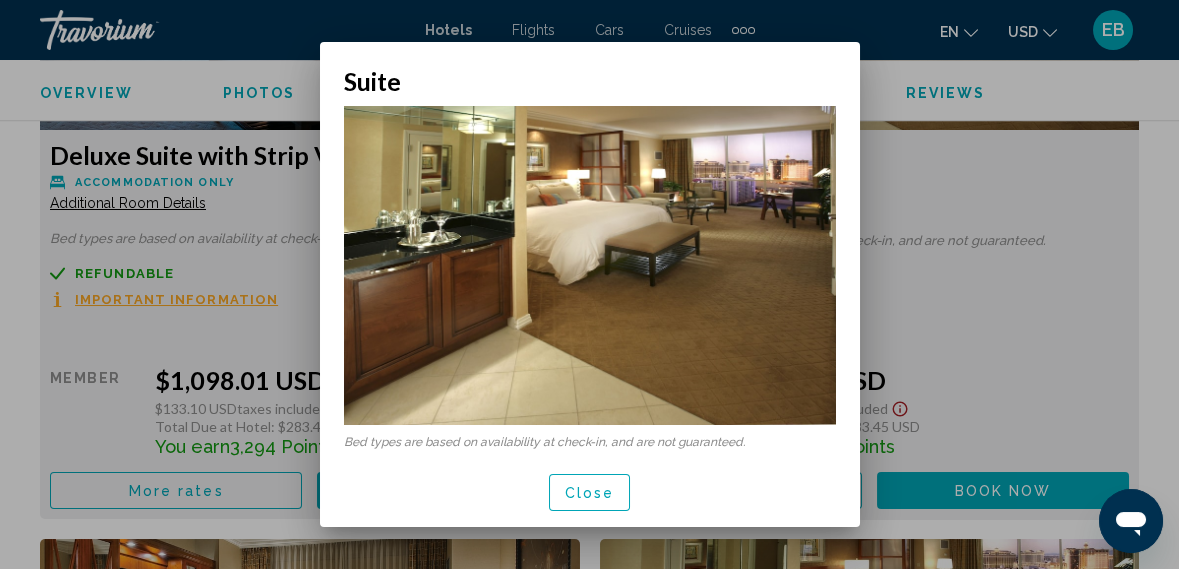 click at bounding box center [589, 284] 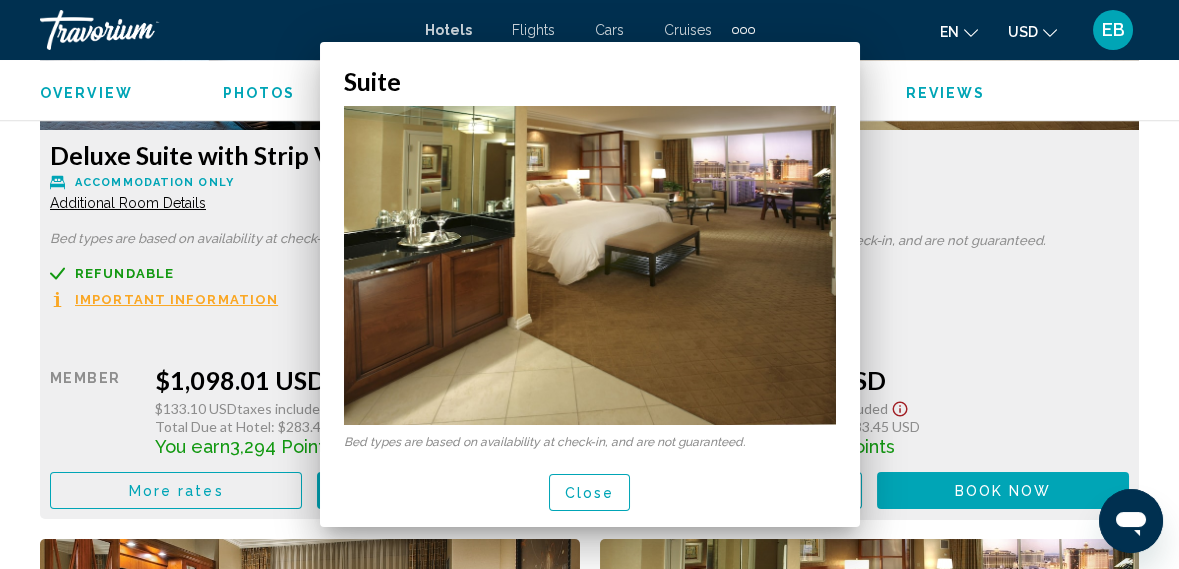 scroll, scrollTop: 3993, scrollLeft: 0, axis: vertical 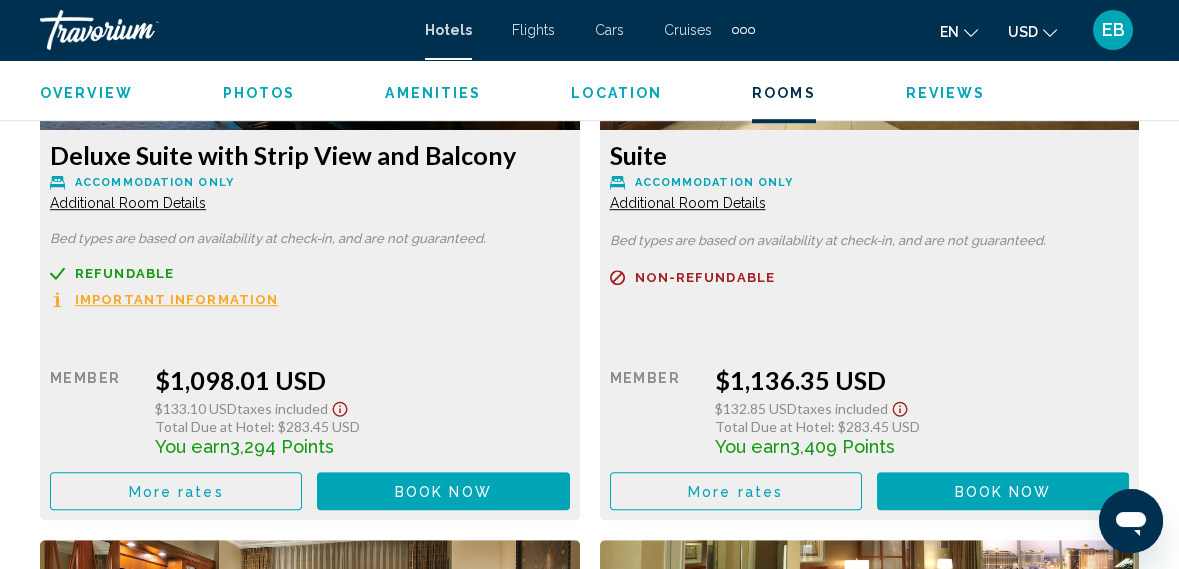 click on "Additional Room Details" at bounding box center [128, -488] 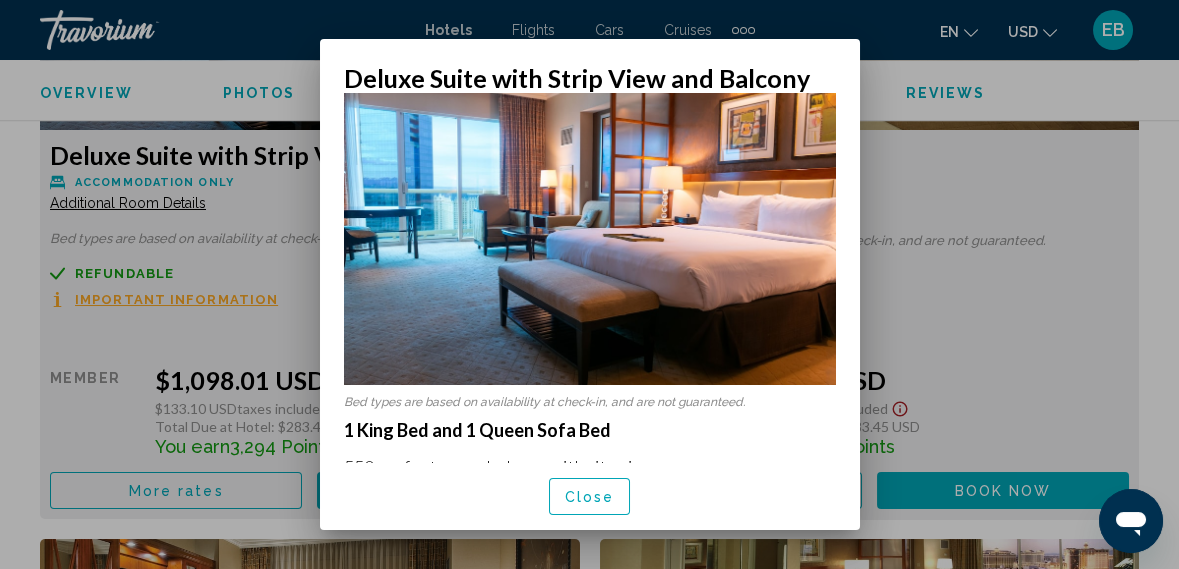 scroll, scrollTop: 45, scrollLeft: 0, axis: vertical 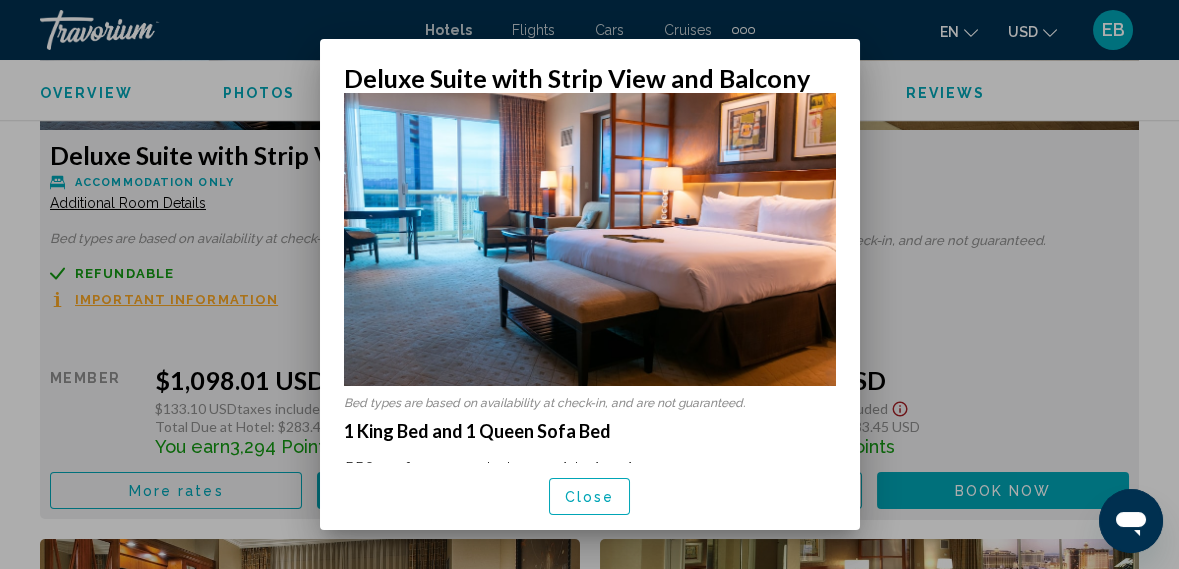click at bounding box center [589, 284] 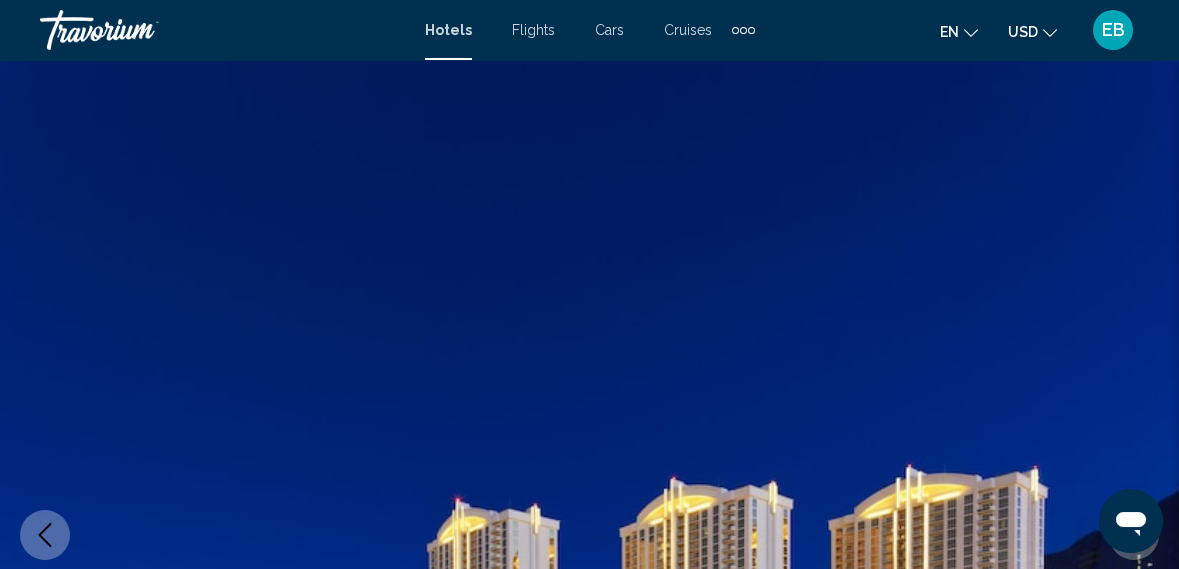 scroll, scrollTop: 3993, scrollLeft: 0, axis: vertical 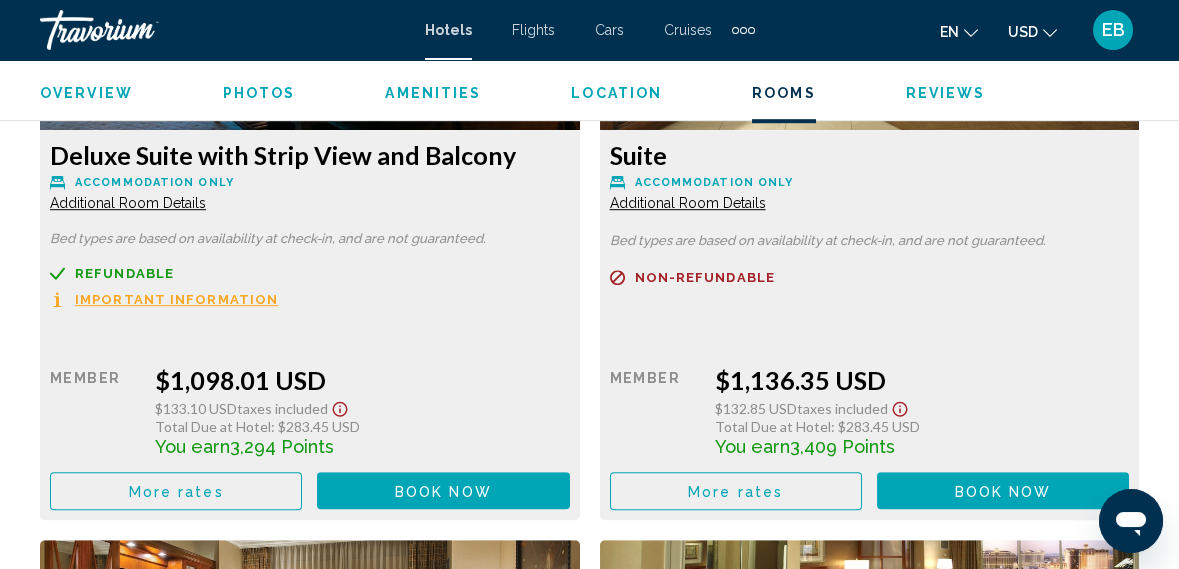 click on "Additional Room Details" at bounding box center [128, -488] 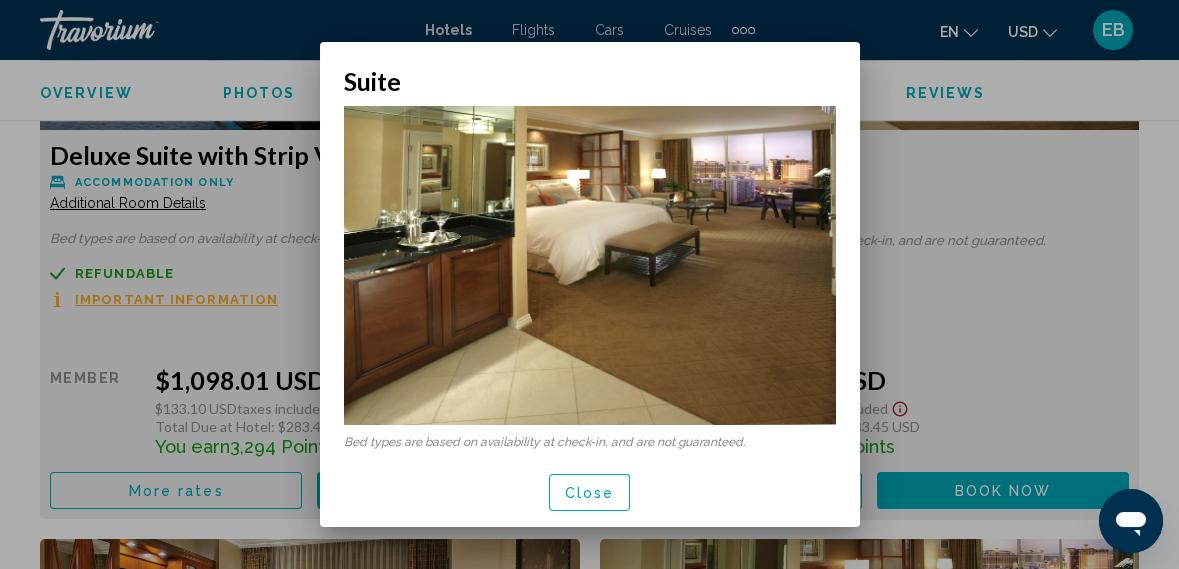 click at bounding box center [589, 284] 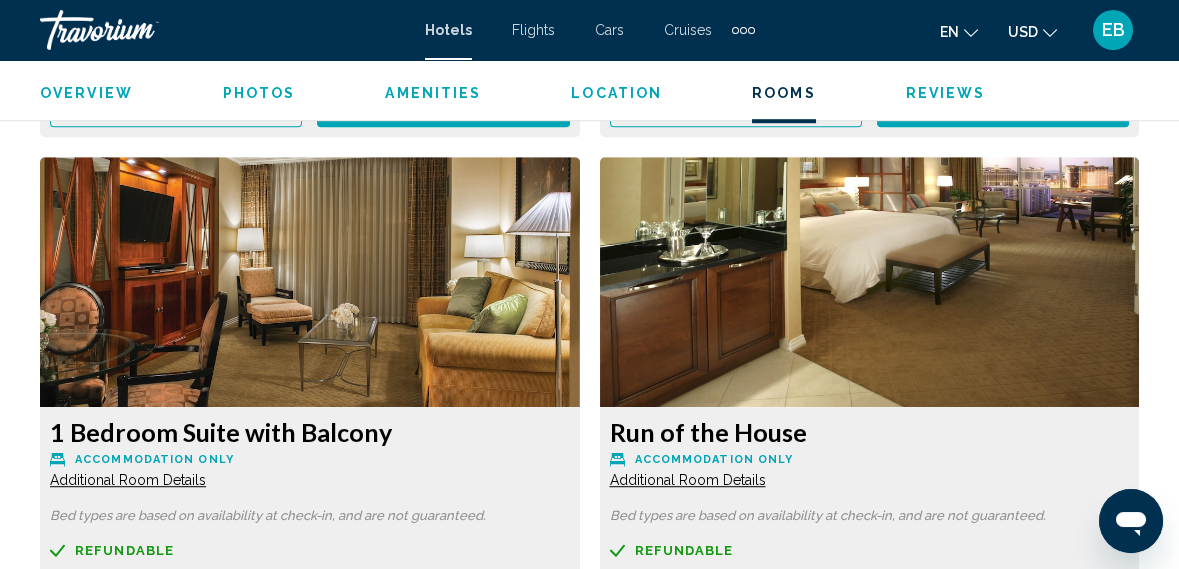 scroll, scrollTop: 4382, scrollLeft: 0, axis: vertical 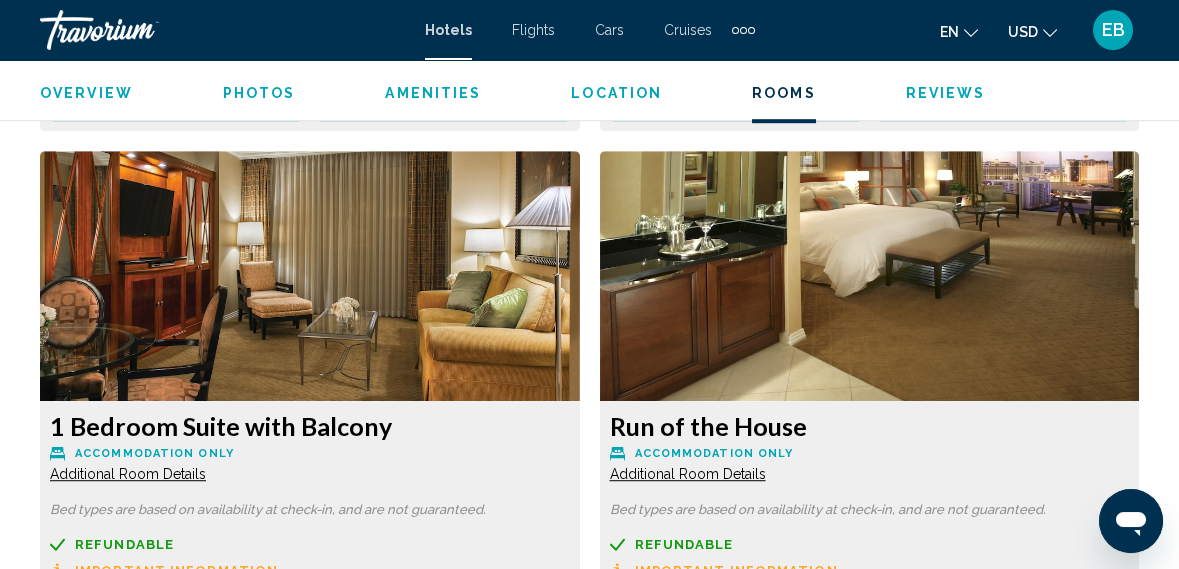 click on "Additional Room Details" at bounding box center [128, -877] 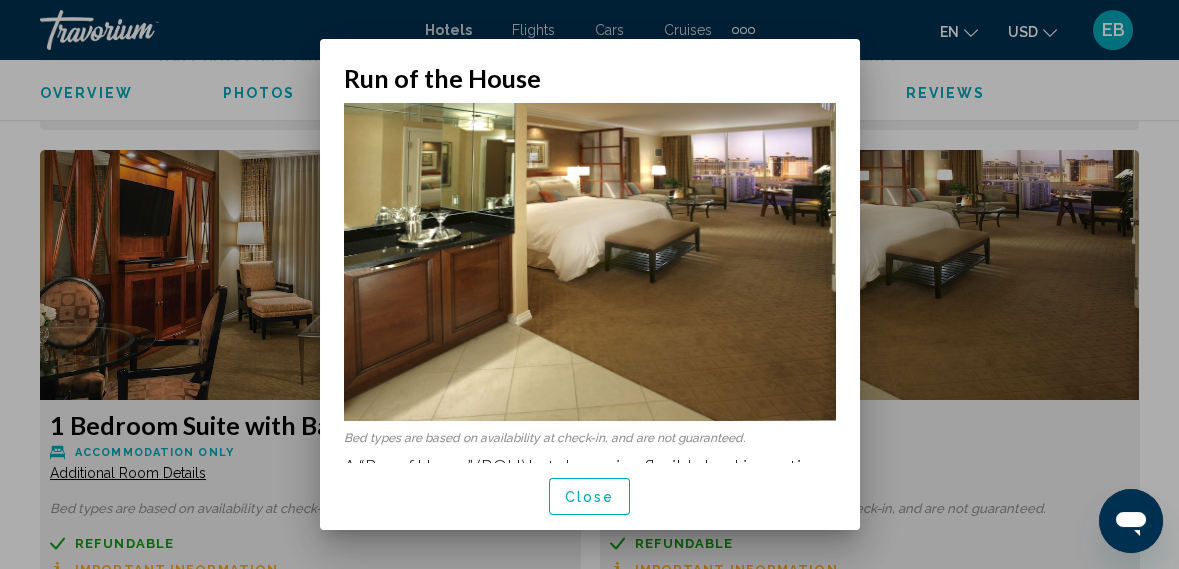 click at bounding box center [589, 284] 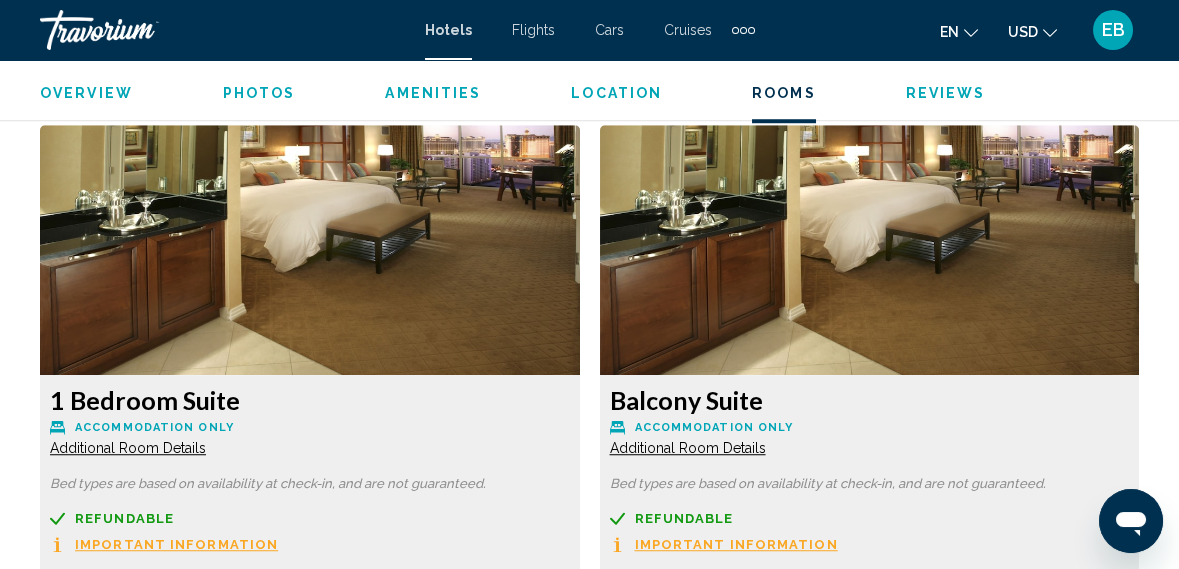 scroll, scrollTop: 5069, scrollLeft: 0, axis: vertical 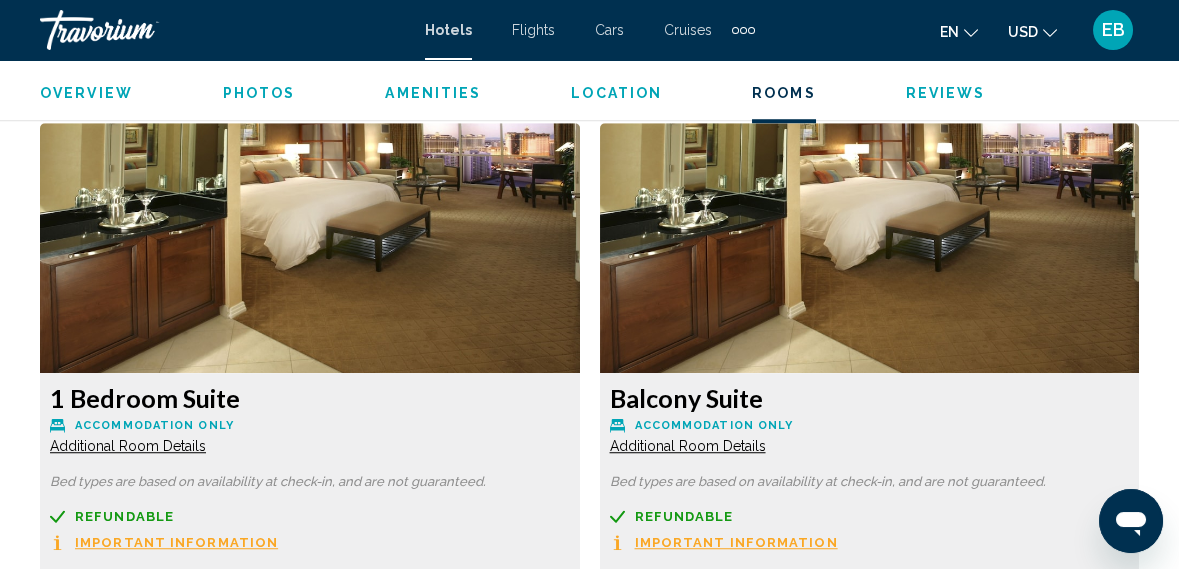 click on "Additional Room Details" at bounding box center (128, -1564) 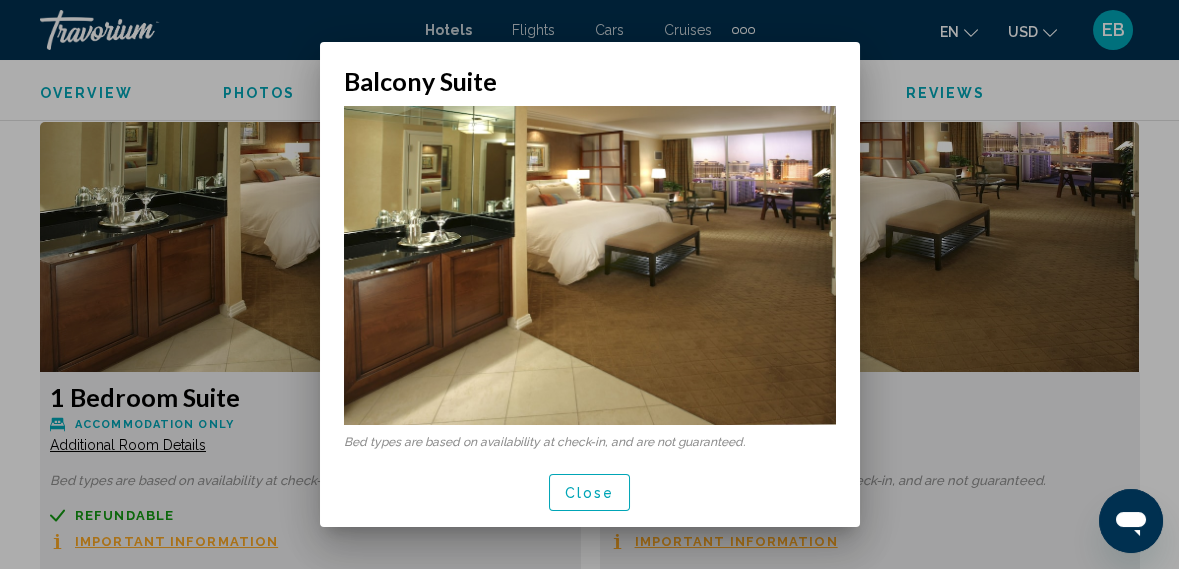 click at bounding box center (589, 284) 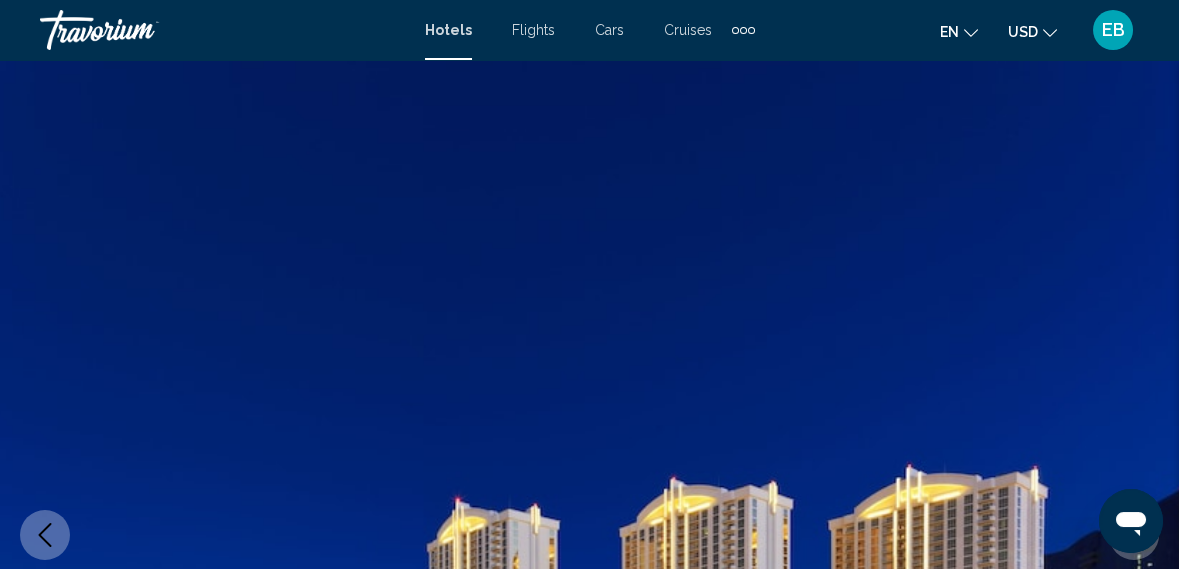 scroll, scrollTop: 5069, scrollLeft: 0, axis: vertical 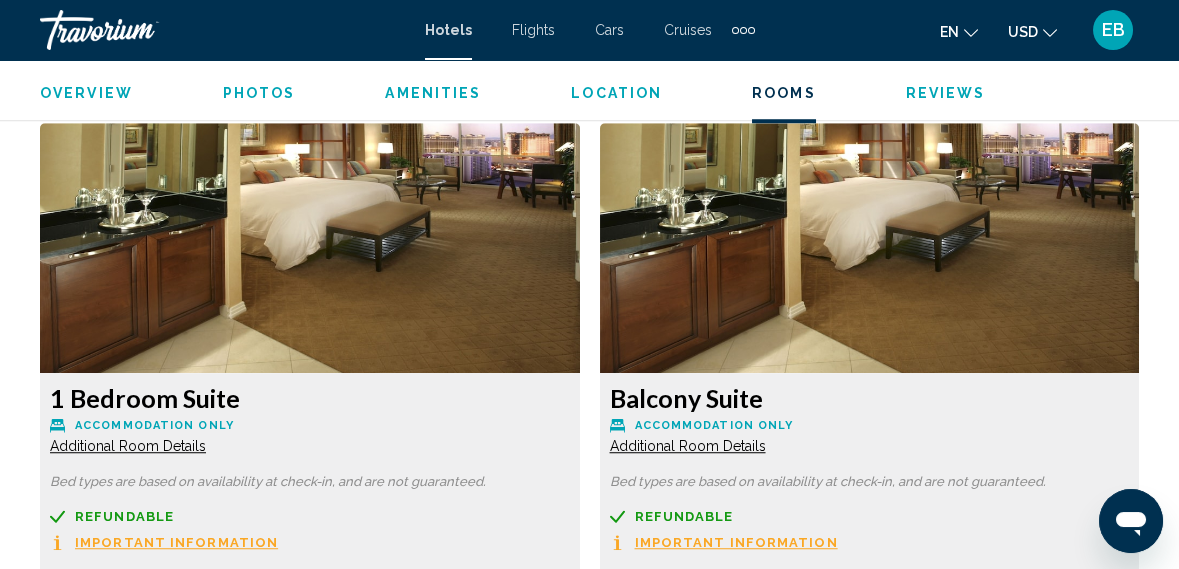 click on "Additional Room Details" at bounding box center [128, -1564] 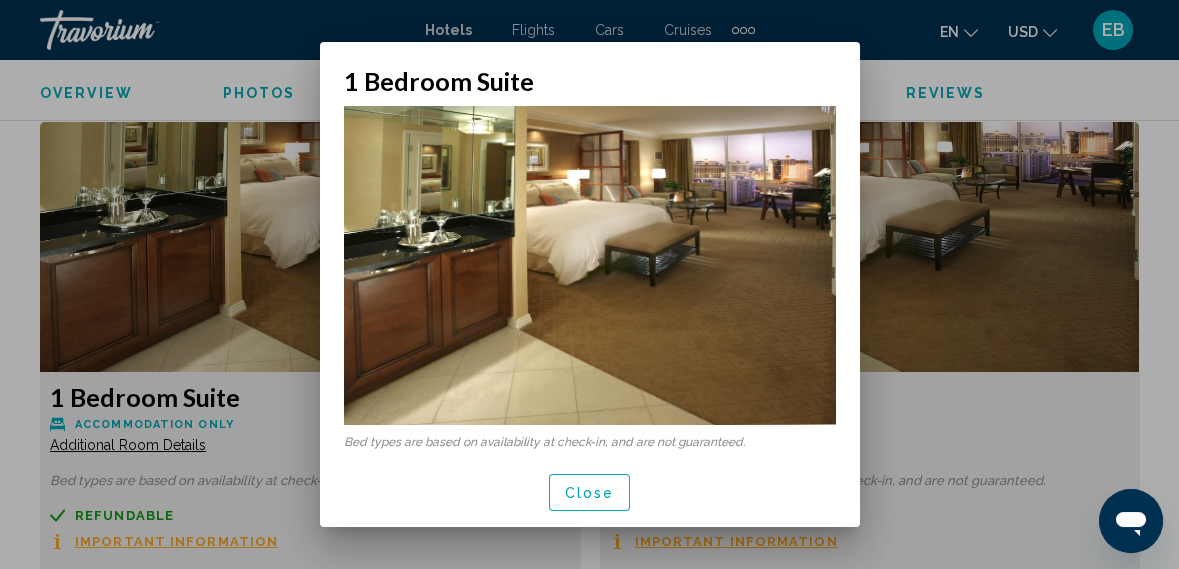 click on "Close" at bounding box center [590, 492] 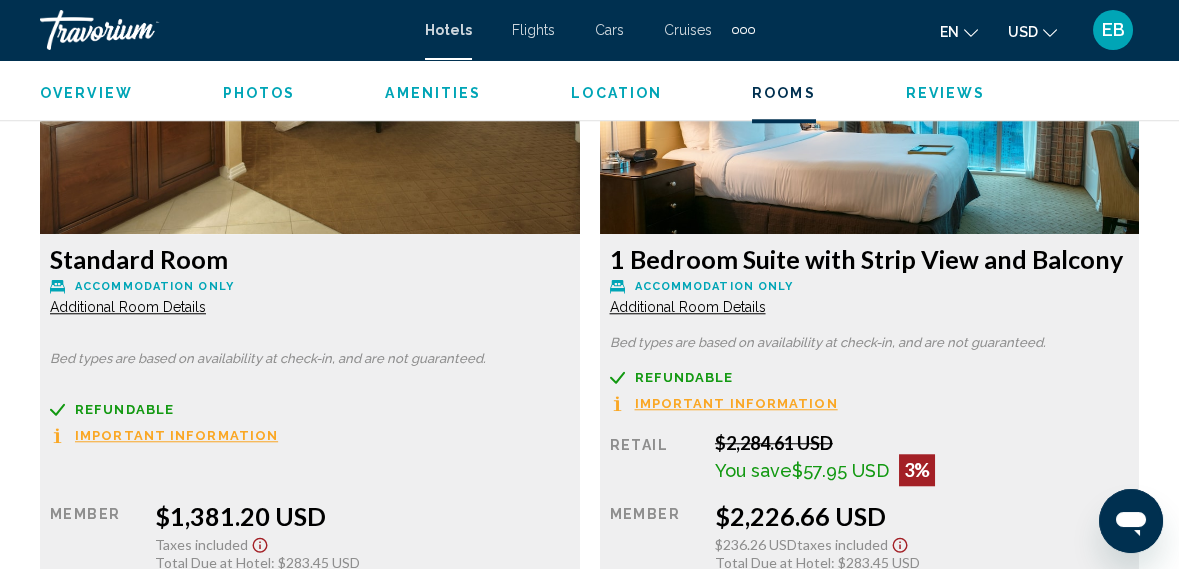 scroll, scrollTop: 5879, scrollLeft: 0, axis: vertical 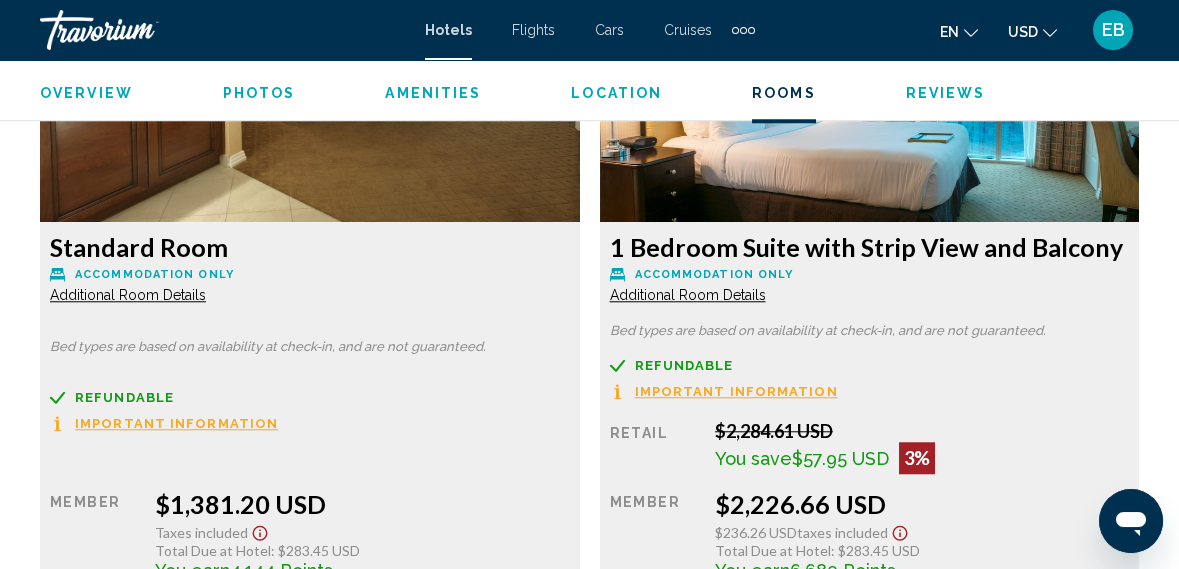 click on "Additional Room Details" at bounding box center [128, -2374] 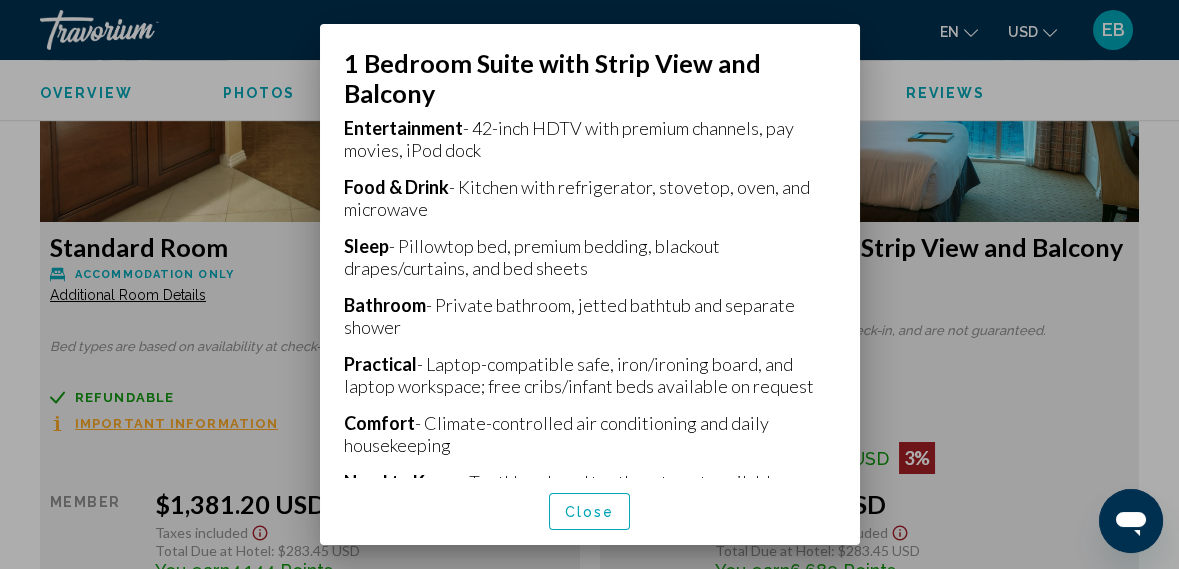scroll, scrollTop: 500, scrollLeft: 0, axis: vertical 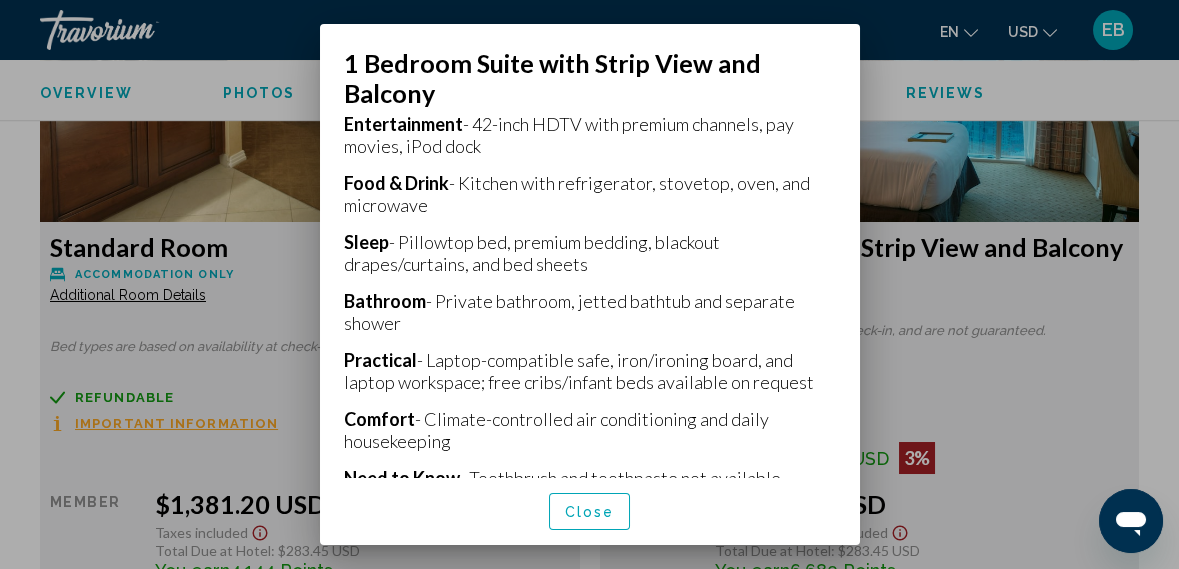 click at bounding box center (589, 284) 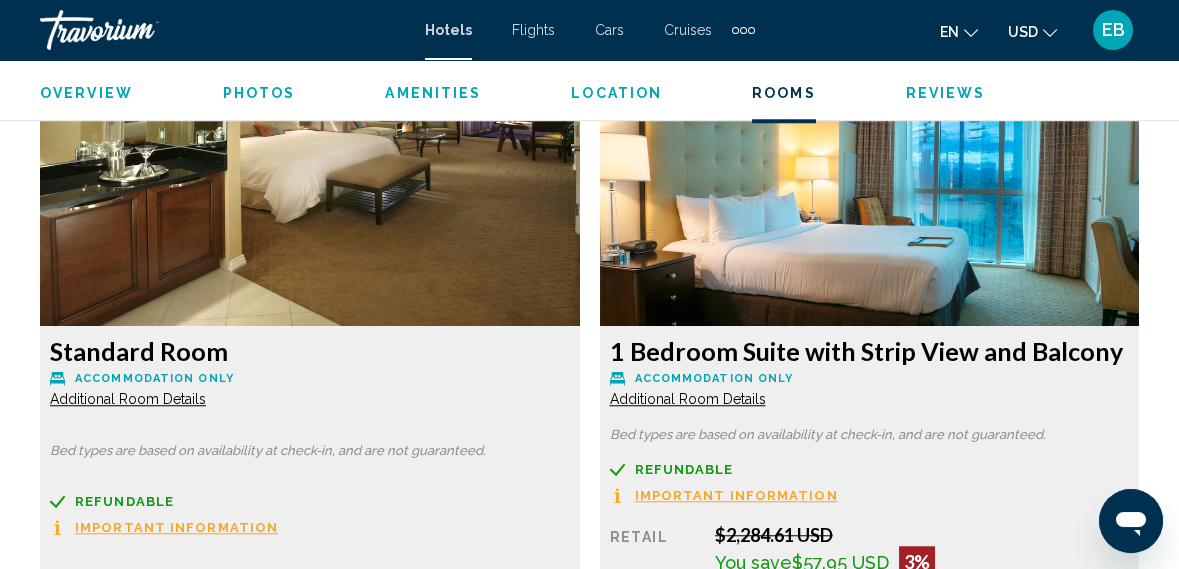 scroll, scrollTop: 5770, scrollLeft: 0, axis: vertical 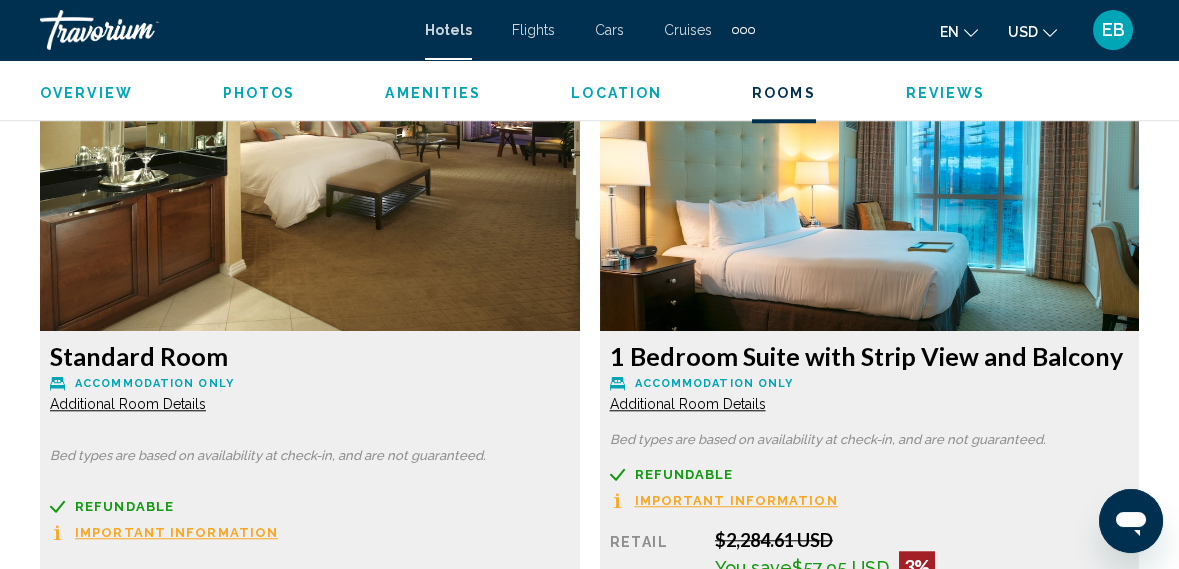 click on "Amenities" at bounding box center (433, 93) 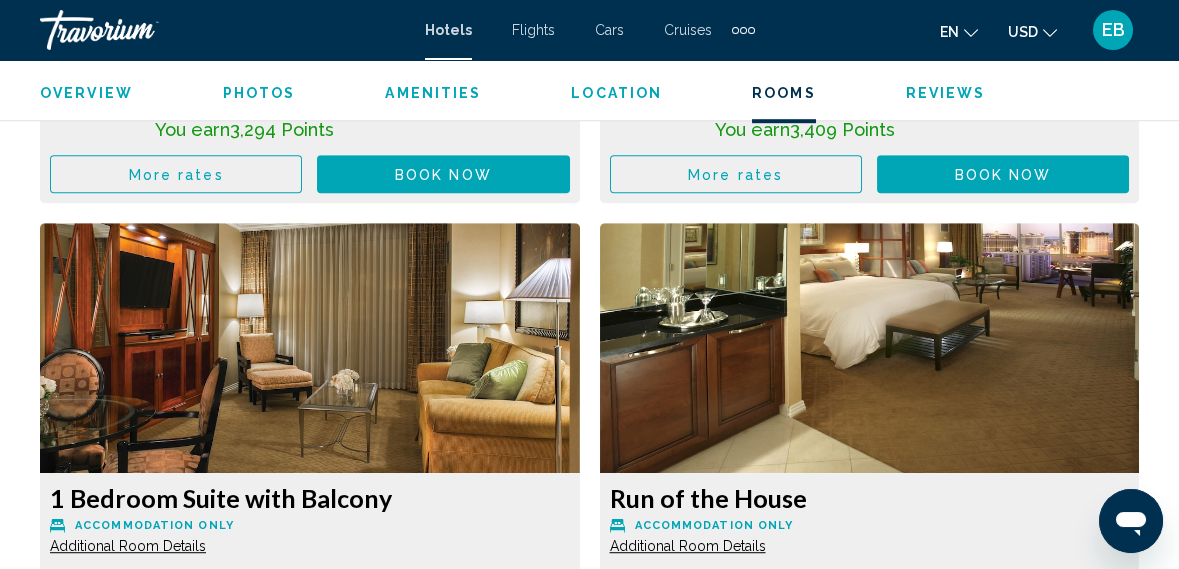 scroll, scrollTop: 4311, scrollLeft: 0, axis: vertical 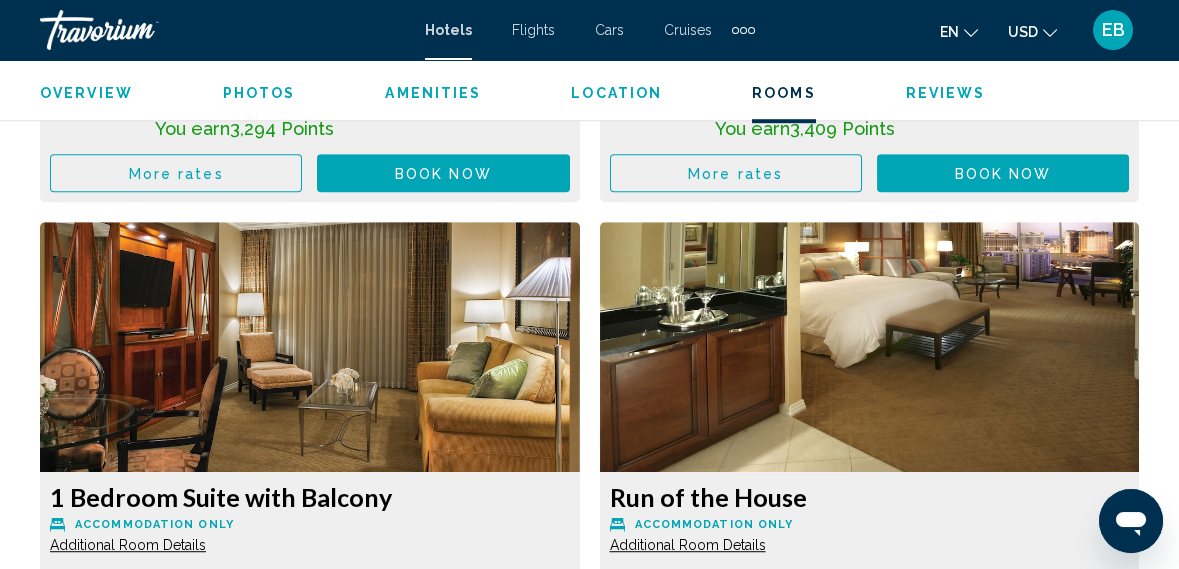 click on "Additional Room Details" at bounding box center [128, -806] 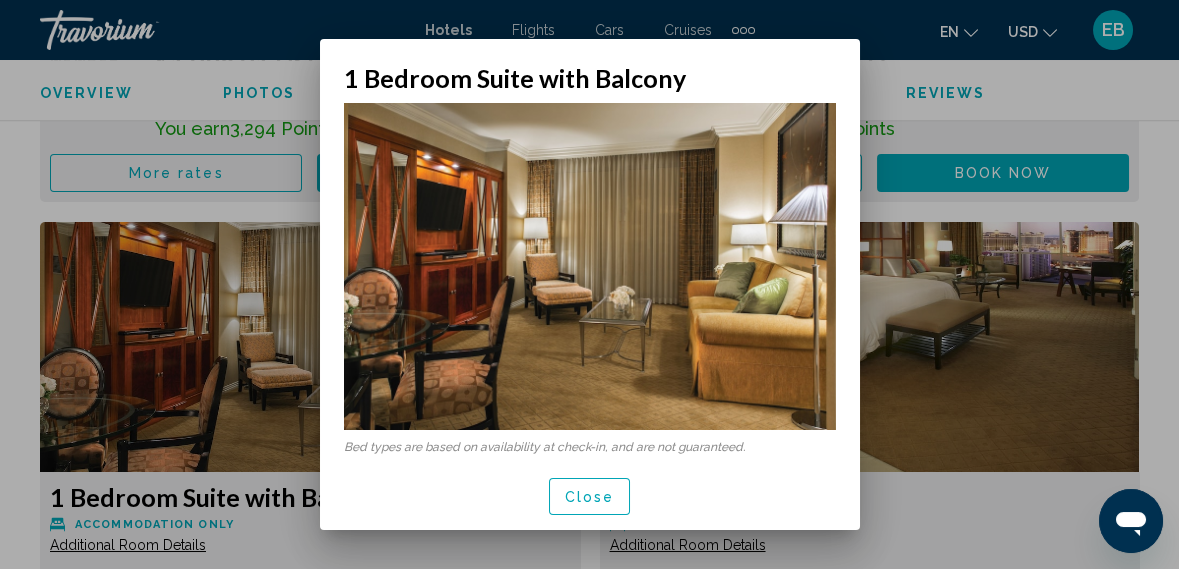 scroll, scrollTop: 0, scrollLeft: 0, axis: both 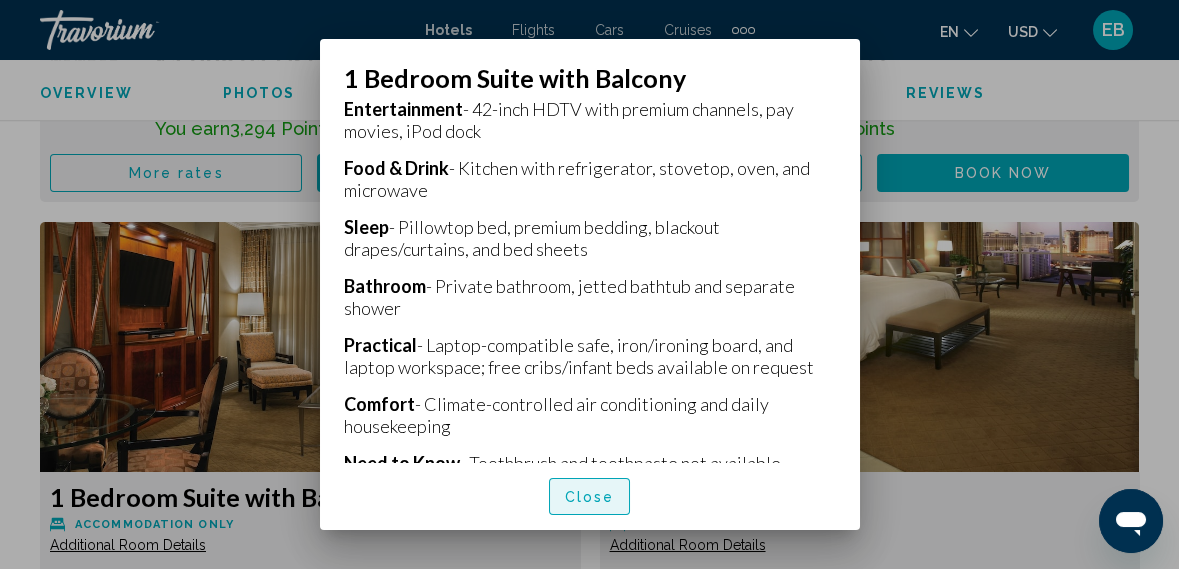 click on "Close" at bounding box center [590, 497] 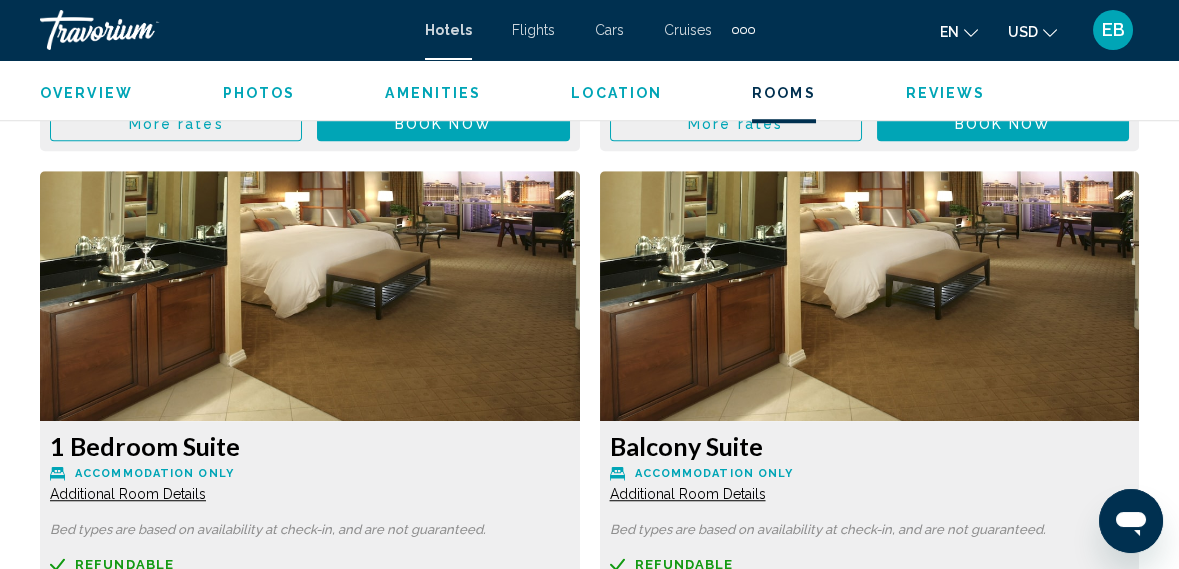 scroll, scrollTop: 5027, scrollLeft: 0, axis: vertical 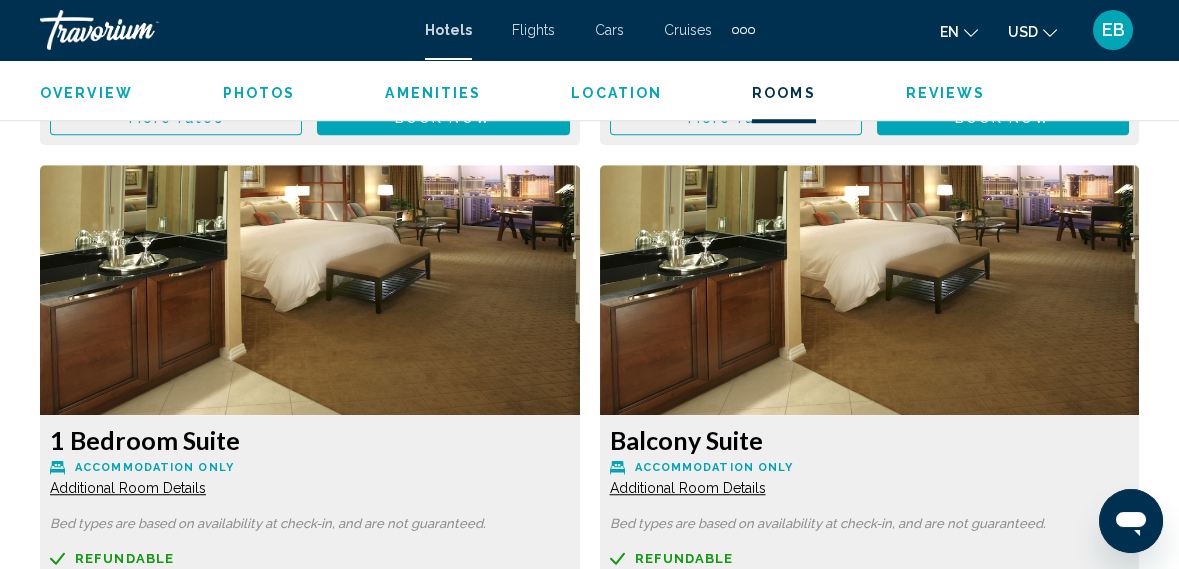 click on "Additional Room Details" at bounding box center [128, -1522] 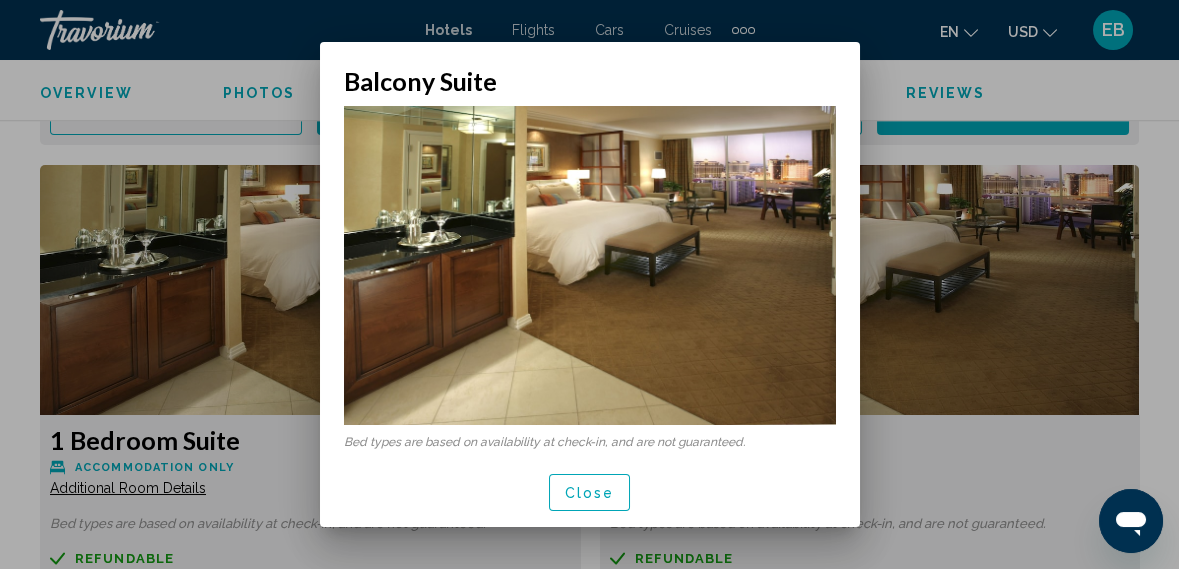 click at bounding box center (589, 284) 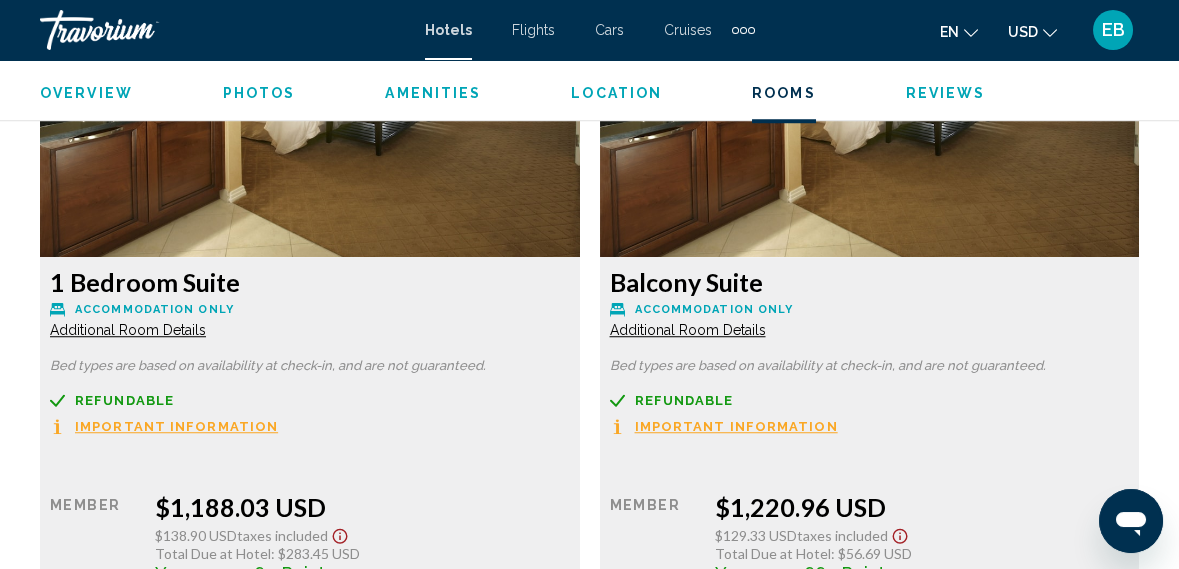 scroll, scrollTop: 5185, scrollLeft: 0, axis: vertical 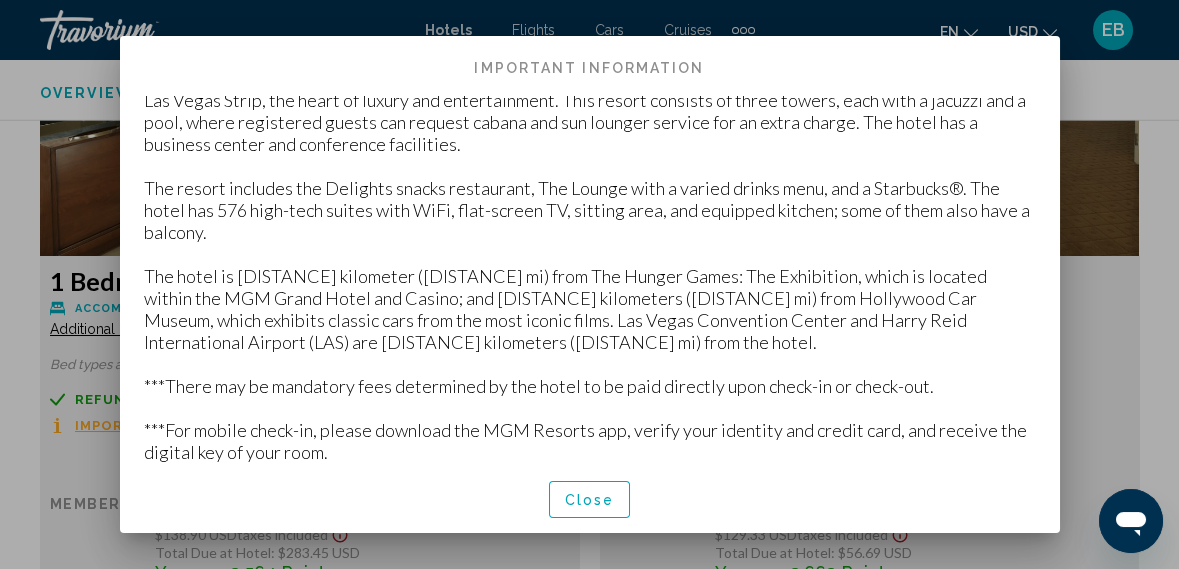 click on "Close" at bounding box center (590, 500) 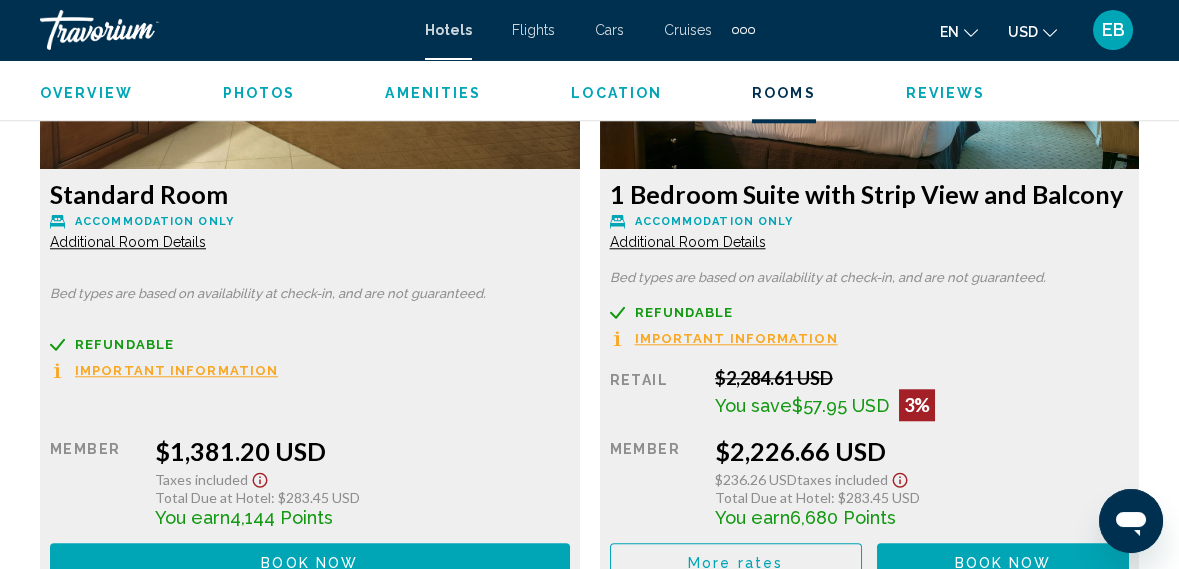 scroll, scrollTop: 5955, scrollLeft: 0, axis: vertical 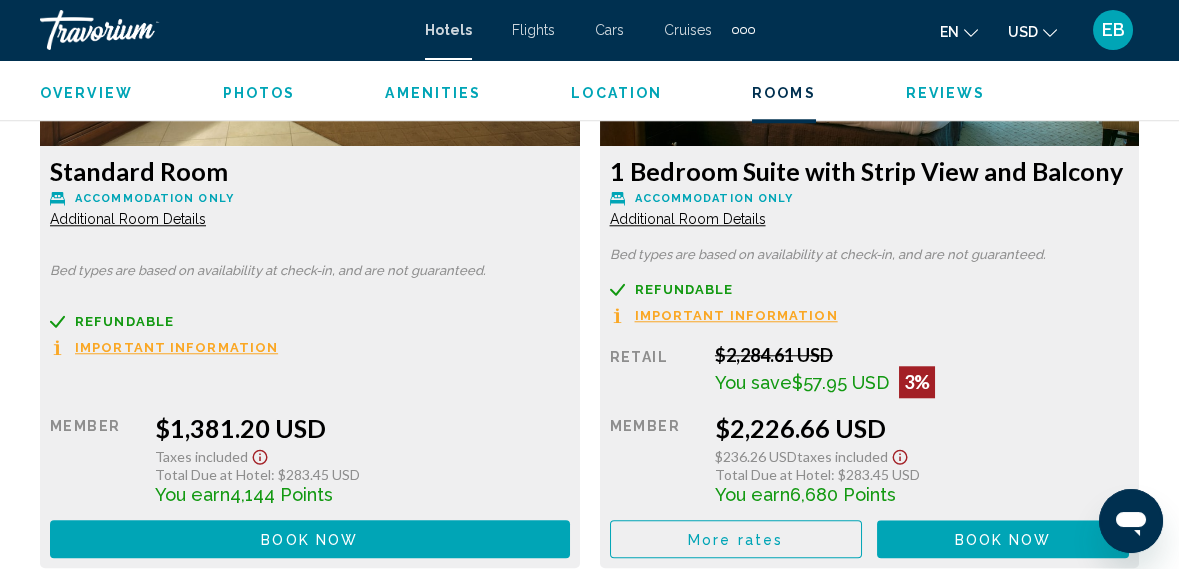 click on "Additional Room Details" at bounding box center (128, -2450) 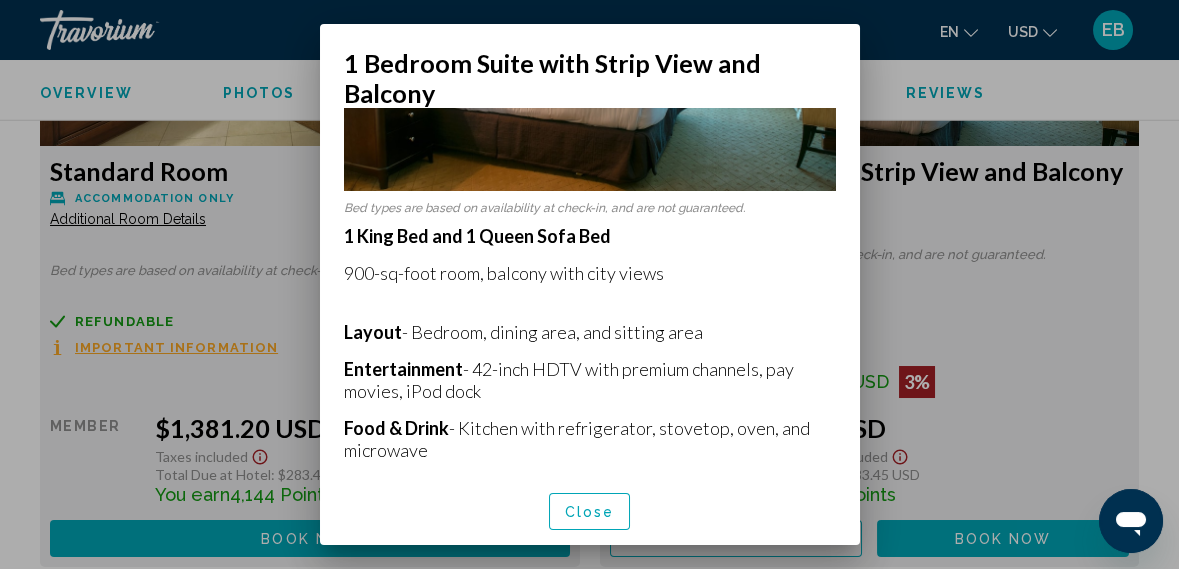scroll, scrollTop: 256, scrollLeft: 0, axis: vertical 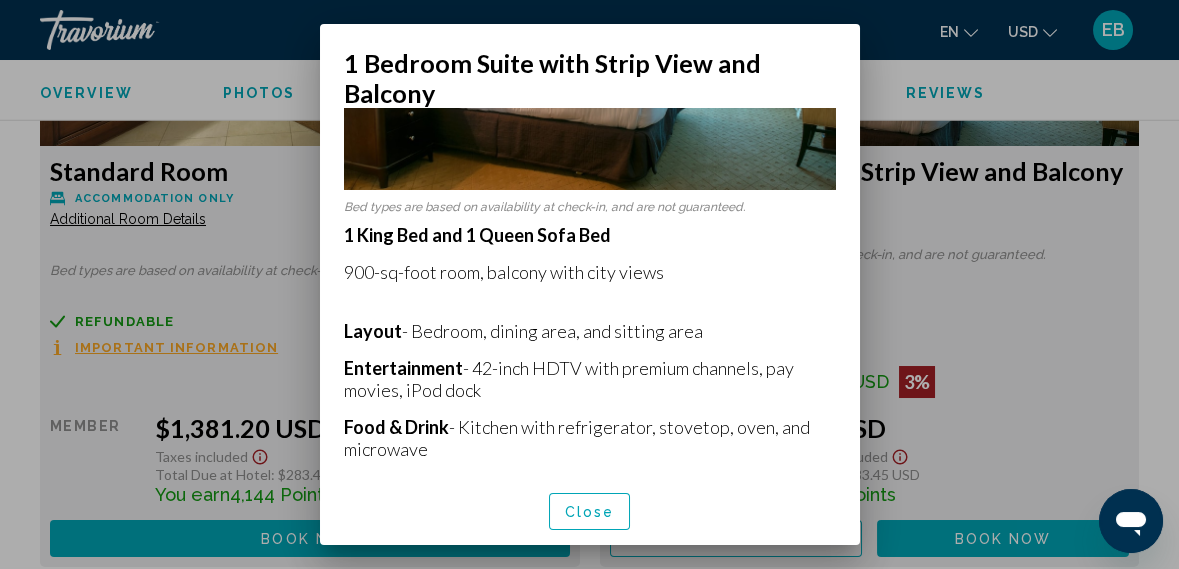 click at bounding box center [589, 284] 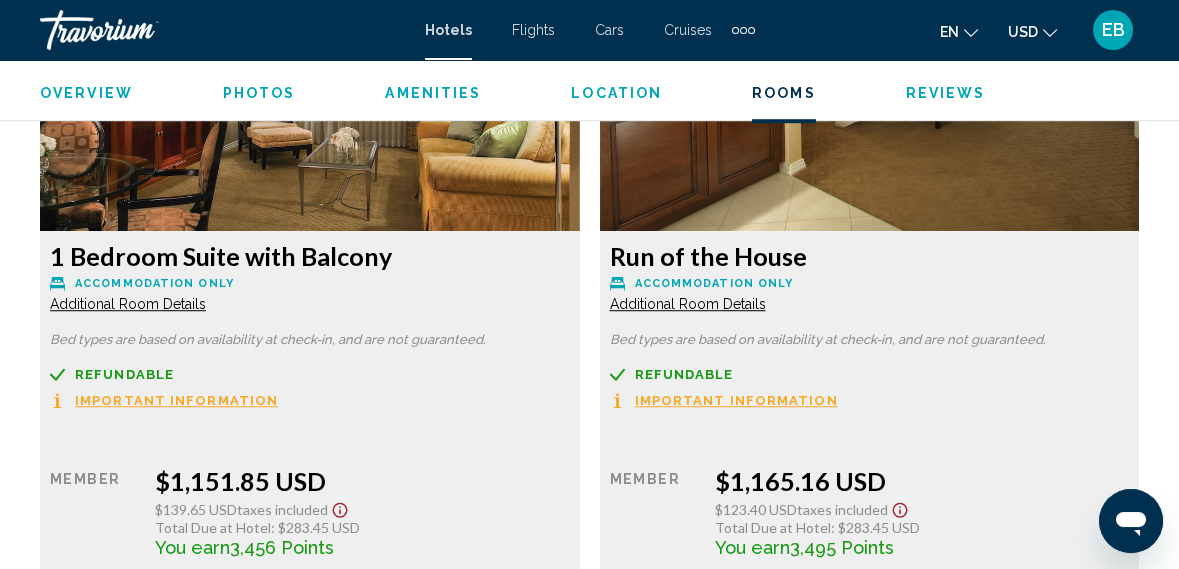 scroll, scrollTop: 4542, scrollLeft: 0, axis: vertical 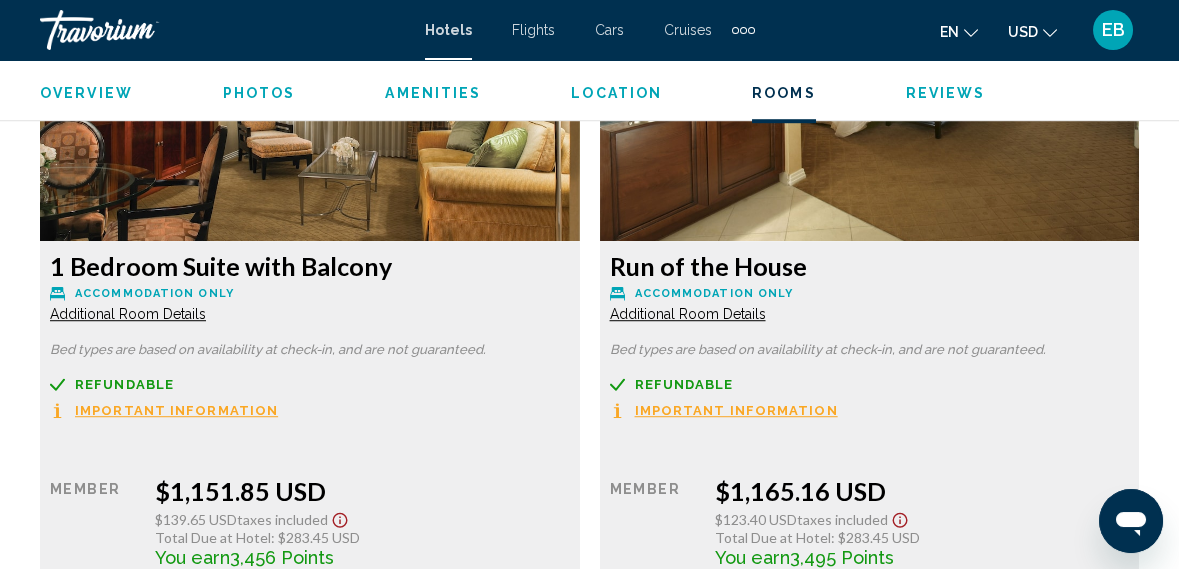click on "Additional Room Details" at bounding box center (128, -1037) 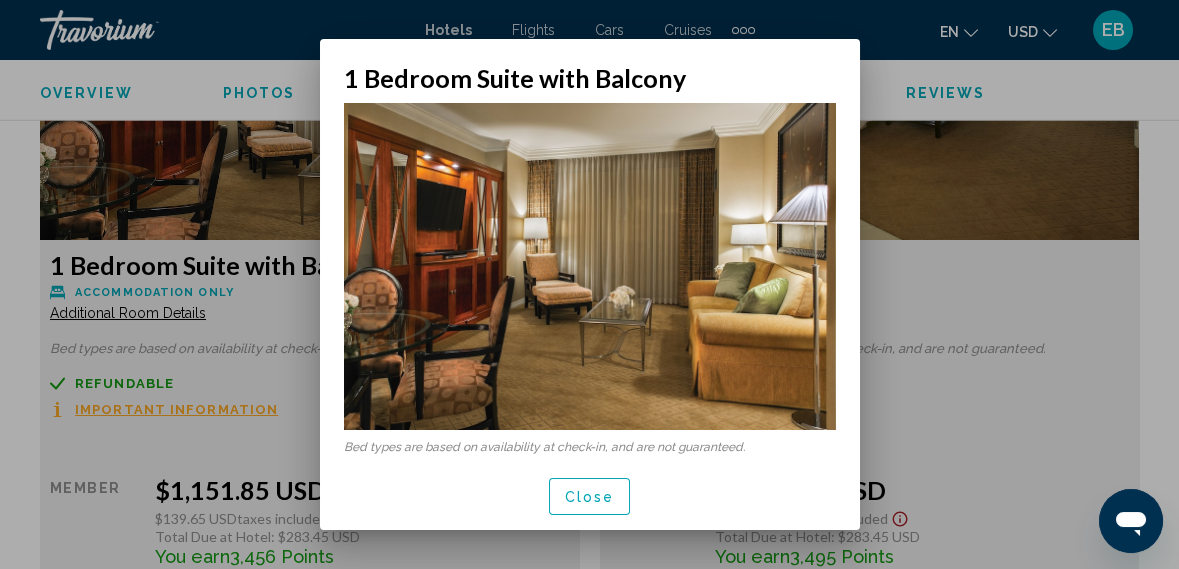scroll, scrollTop: 0, scrollLeft: 0, axis: both 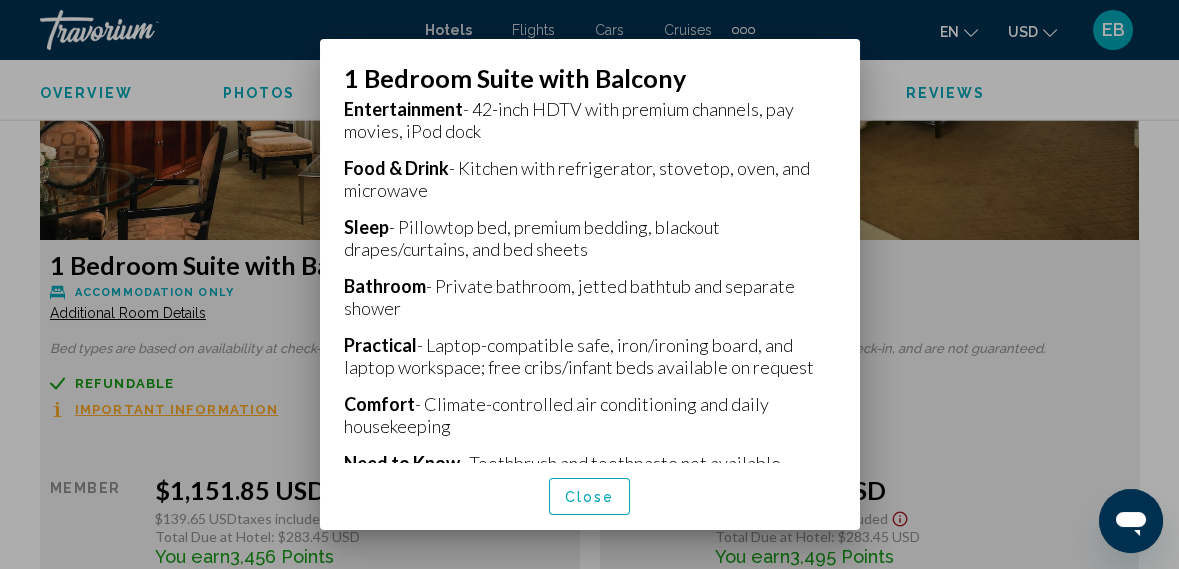 click on "Close" at bounding box center (590, 497) 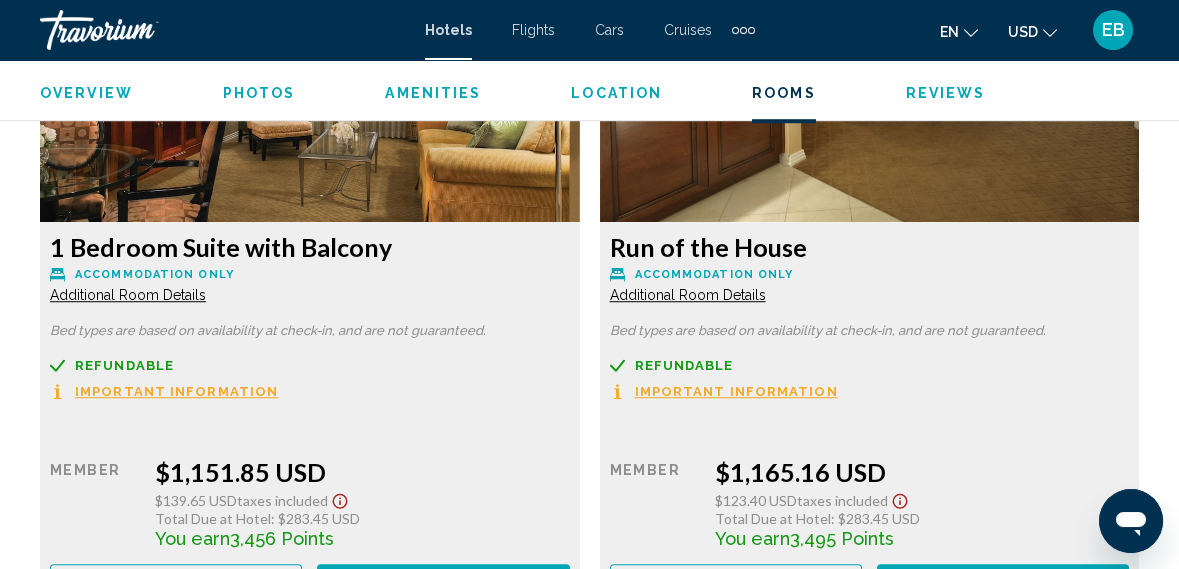 scroll, scrollTop: 4566, scrollLeft: 0, axis: vertical 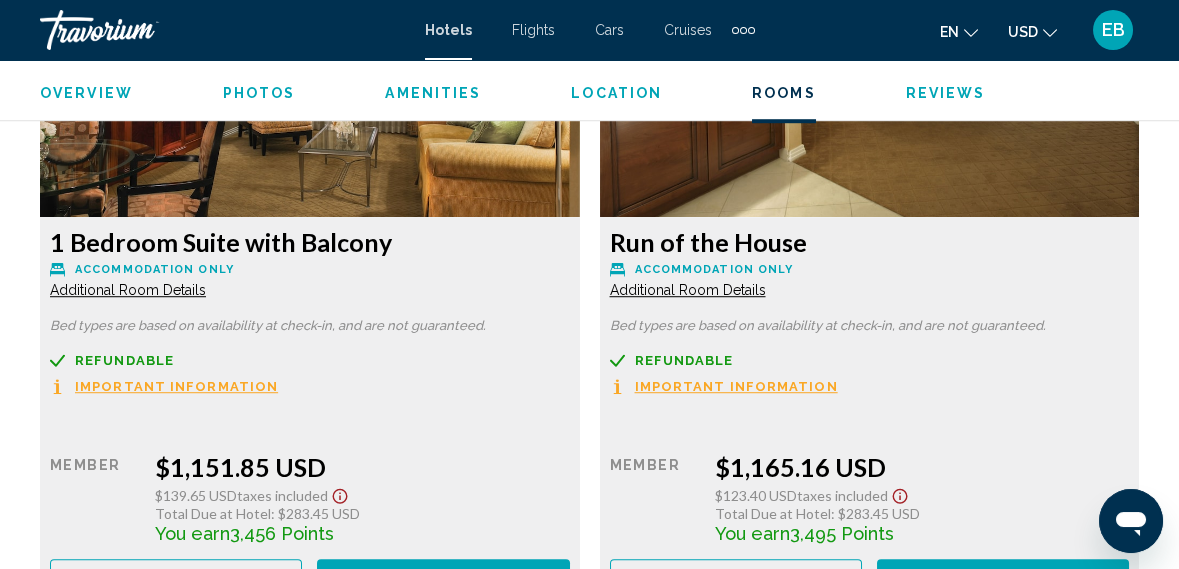 click on "Additional Room Details" at bounding box center (128, -1061) 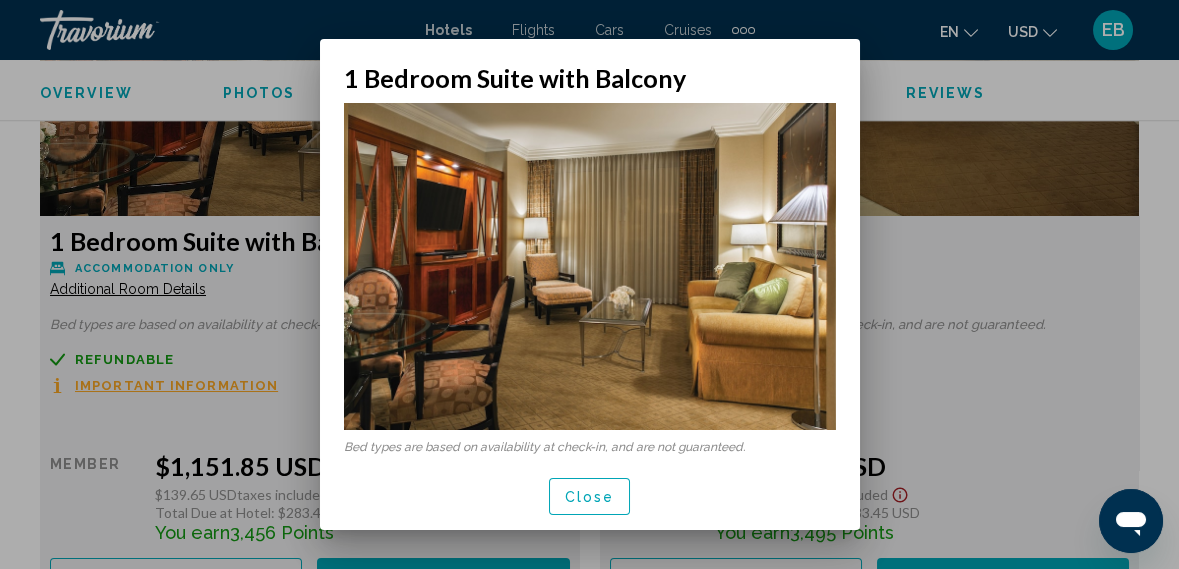 click at bounding box center (589, 284) 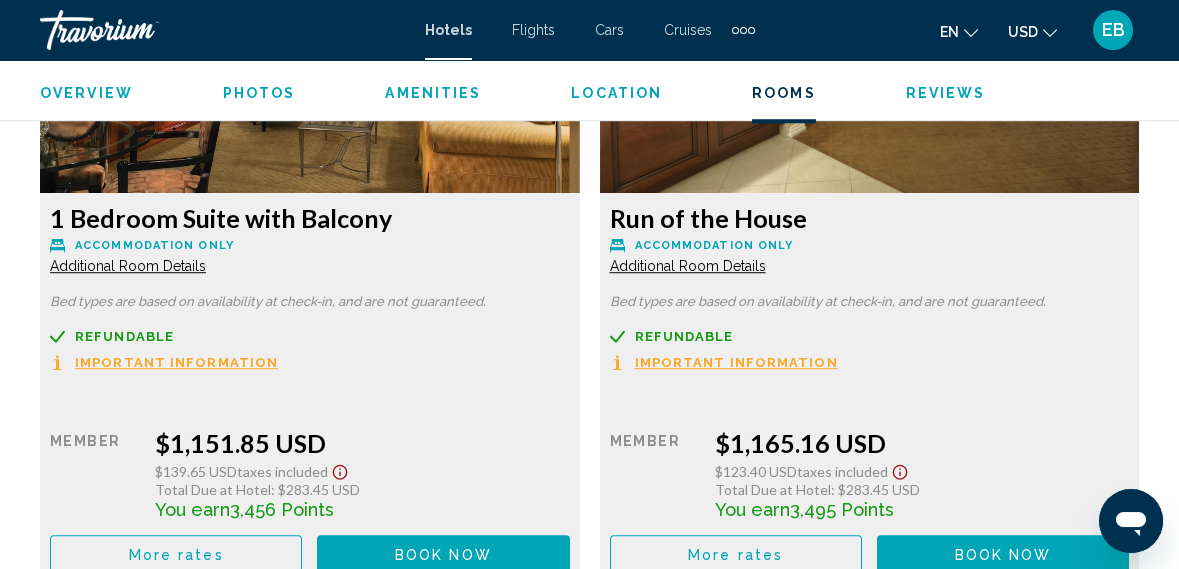 scroll, scrollTop: 4570, scrollLeft: 0, axis: vertical 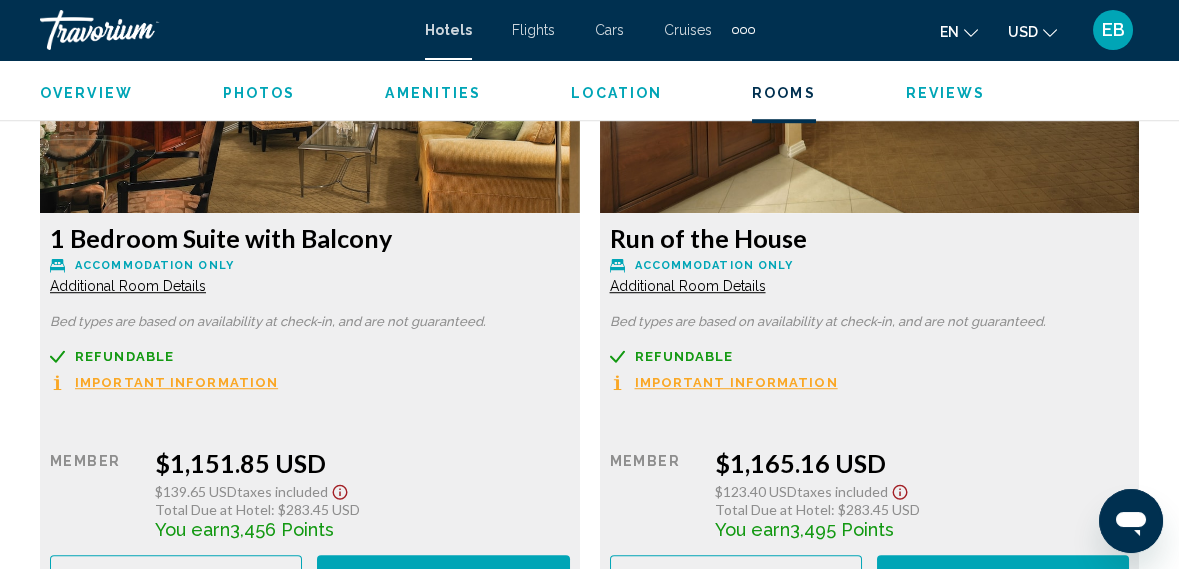 click on "More rates" at bounding box center (176, -746) 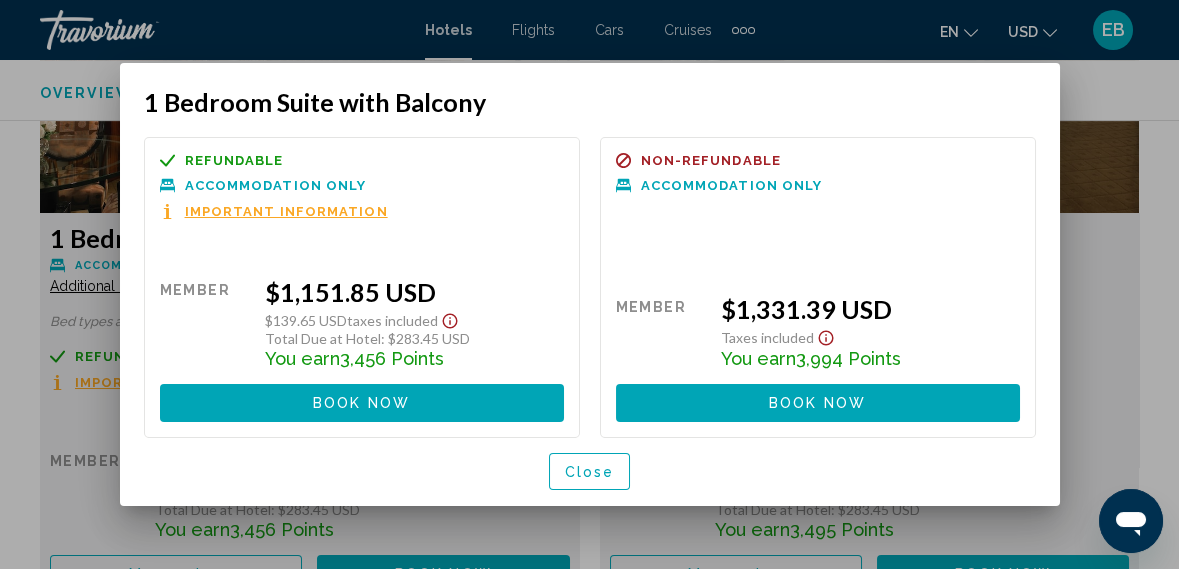 click at bounding box center [589, 284] 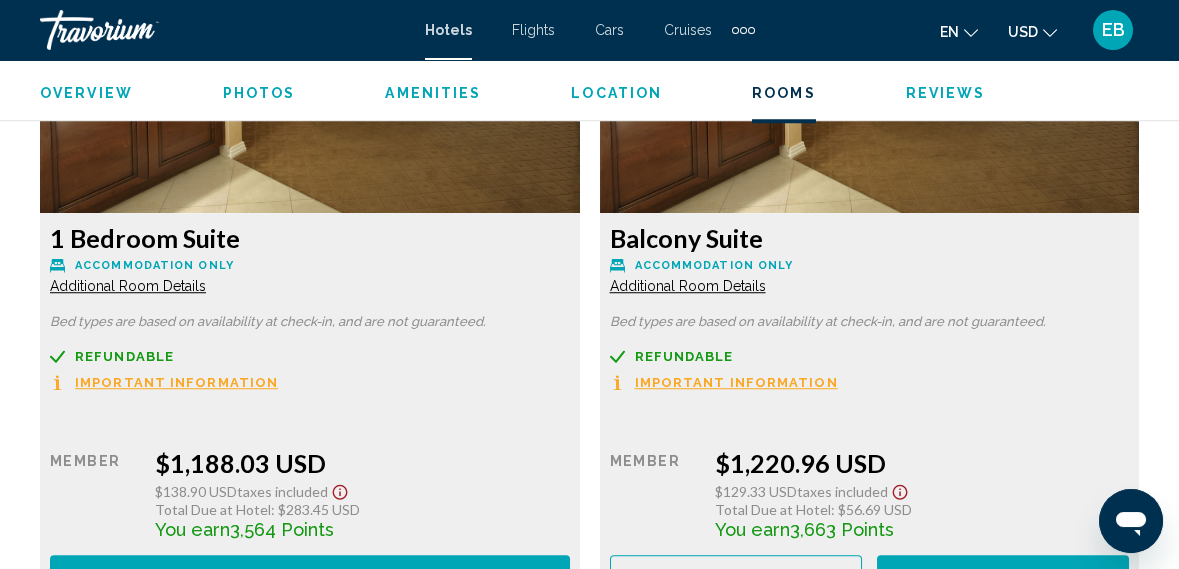 scroll, scrollTop: 5253, scrollLeft: 0, axis: vertical 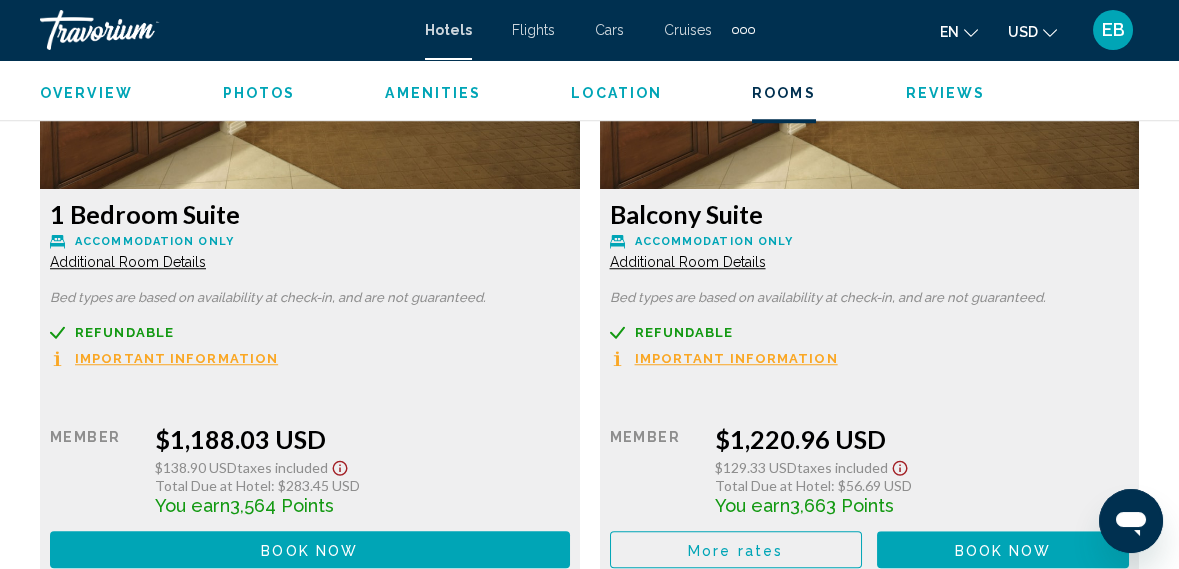 click on "Additional Room Details" at bounding box center (128, -1748) 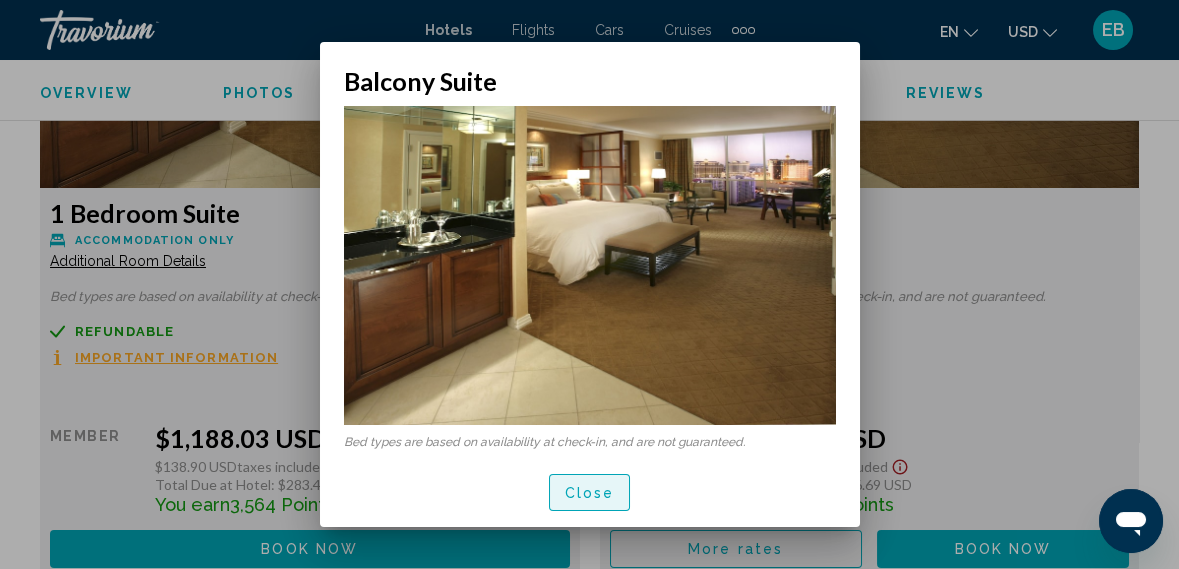 click on "Close" at bounding box center [590, 493] 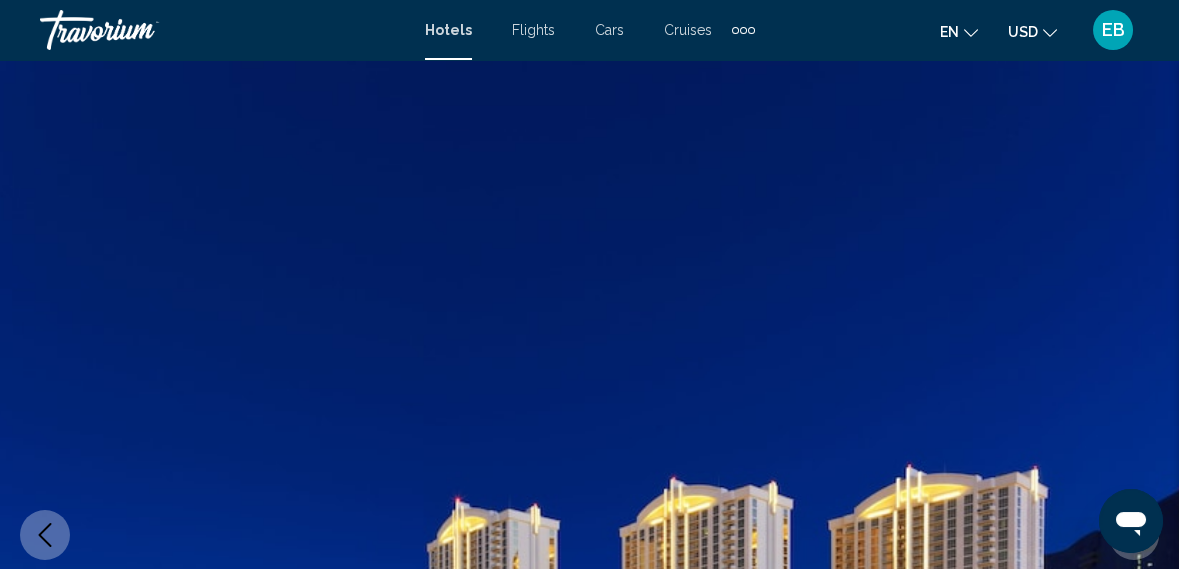 scroll, scrollTop: 5253, scrollLeft: 0, axis: vertical 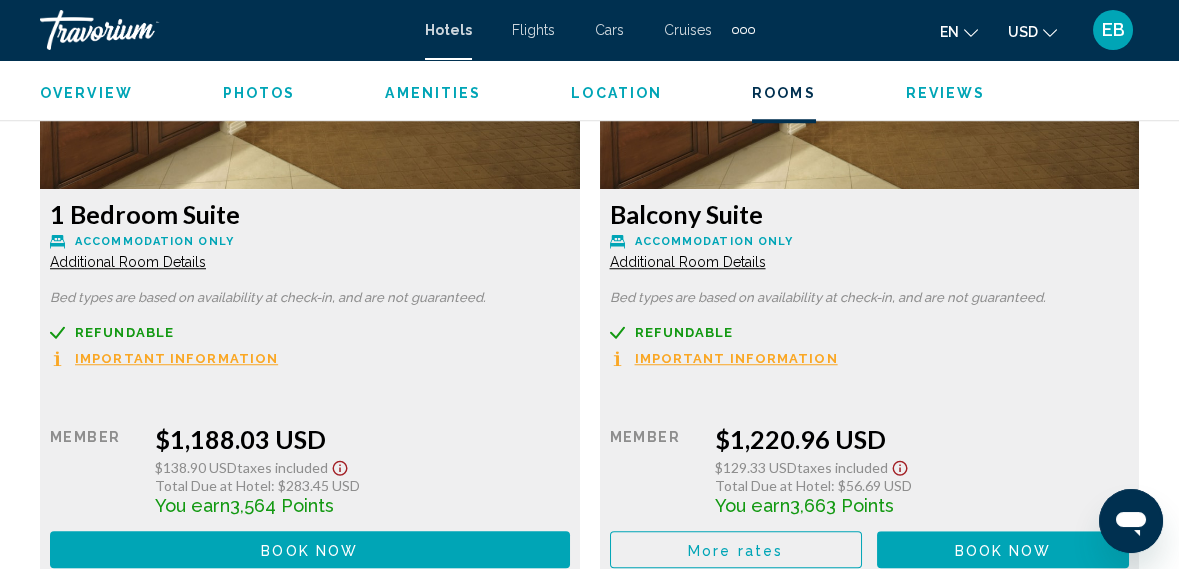 click on "Important Information" at bounding box center [176, -1652] 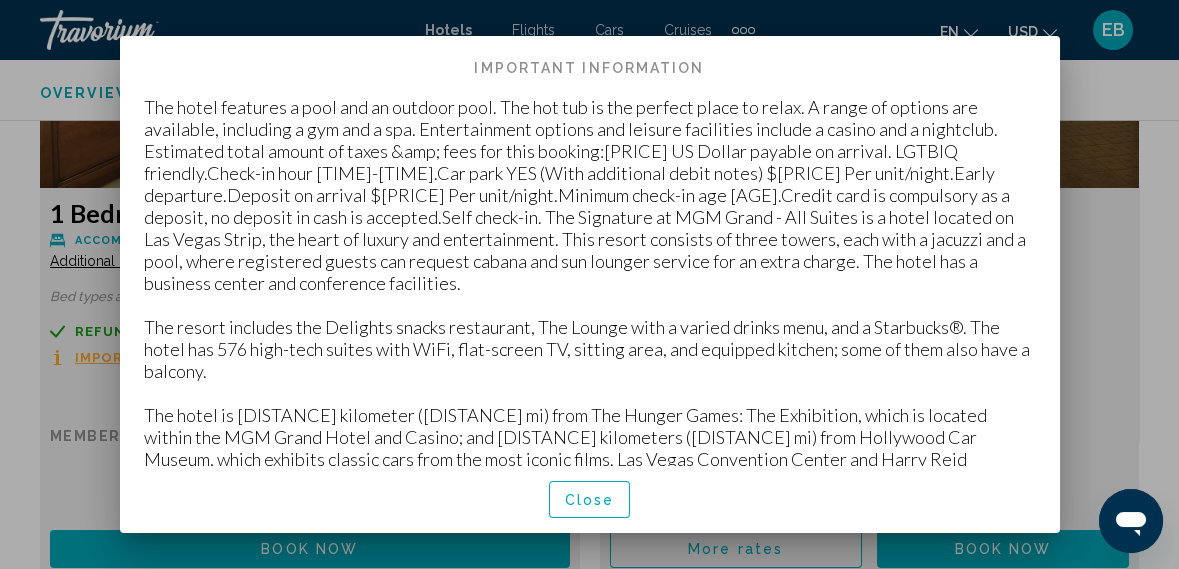 click at bounding box center [589, 284] 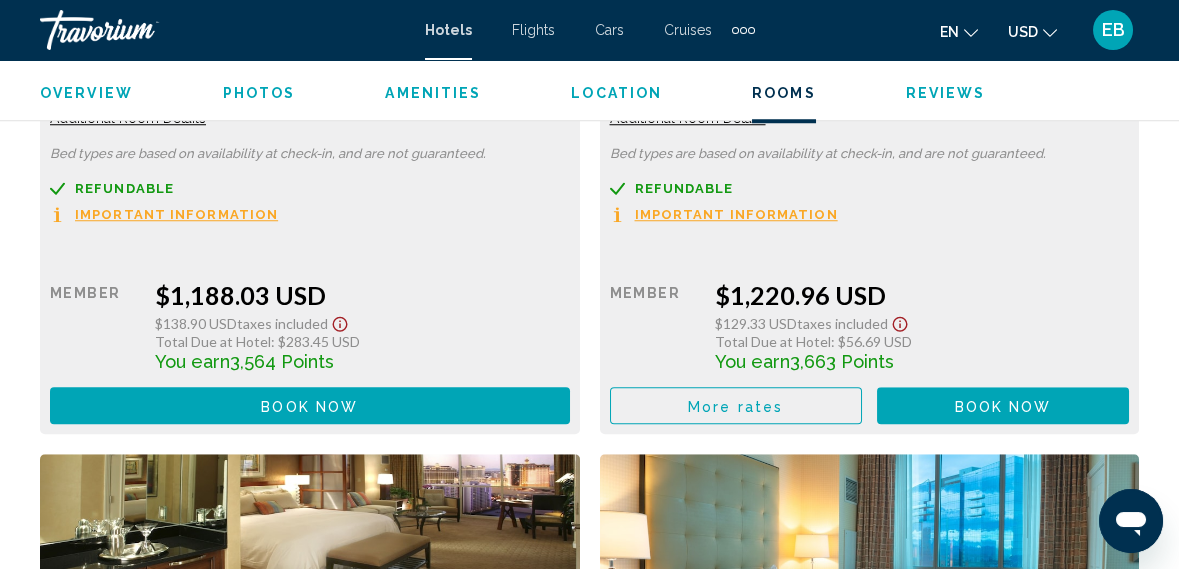 scroll, scrollTop: 5399, scrollLeft: 0, axis: vertical 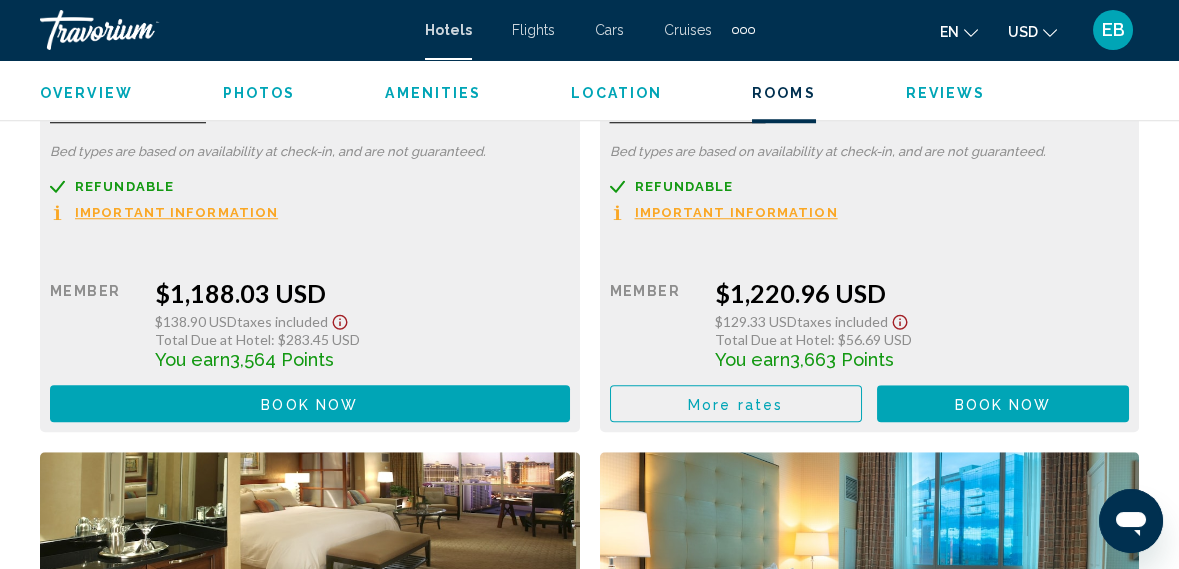 click on "More rates" at bounding box center (176, -1575) 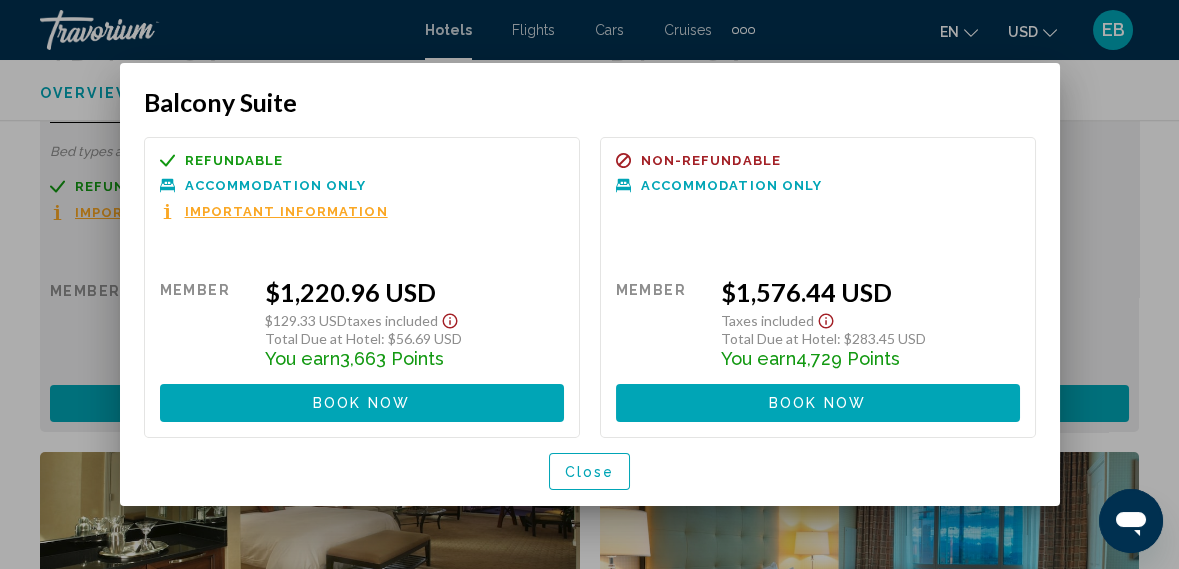 click at bounding box center (589, 284) 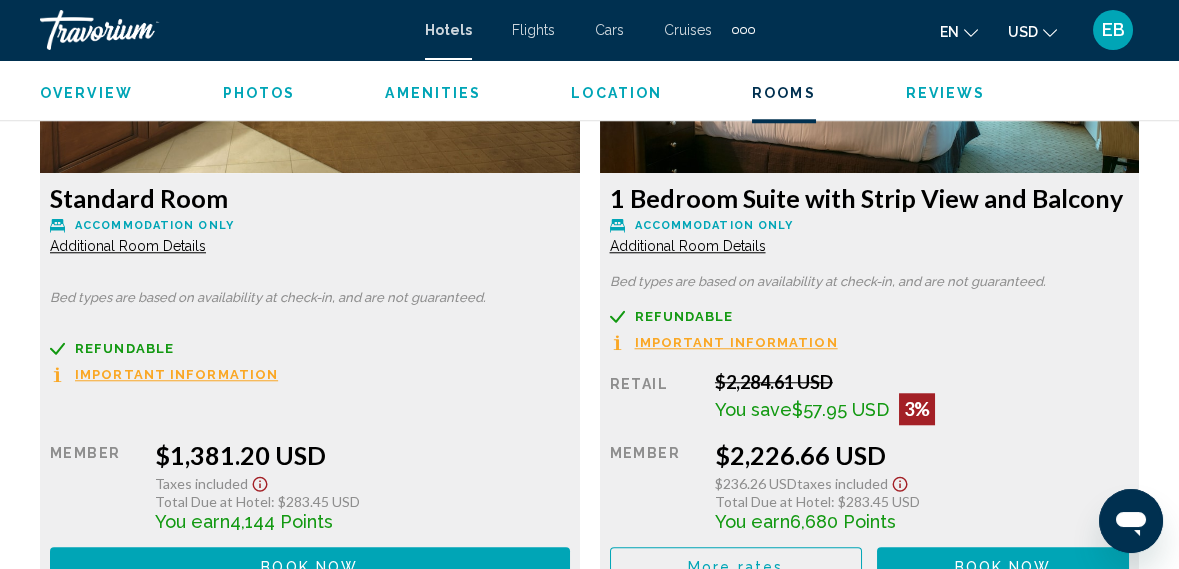 scroll, scrollTop: 5931, scrollLeft: 0, axis: vertical 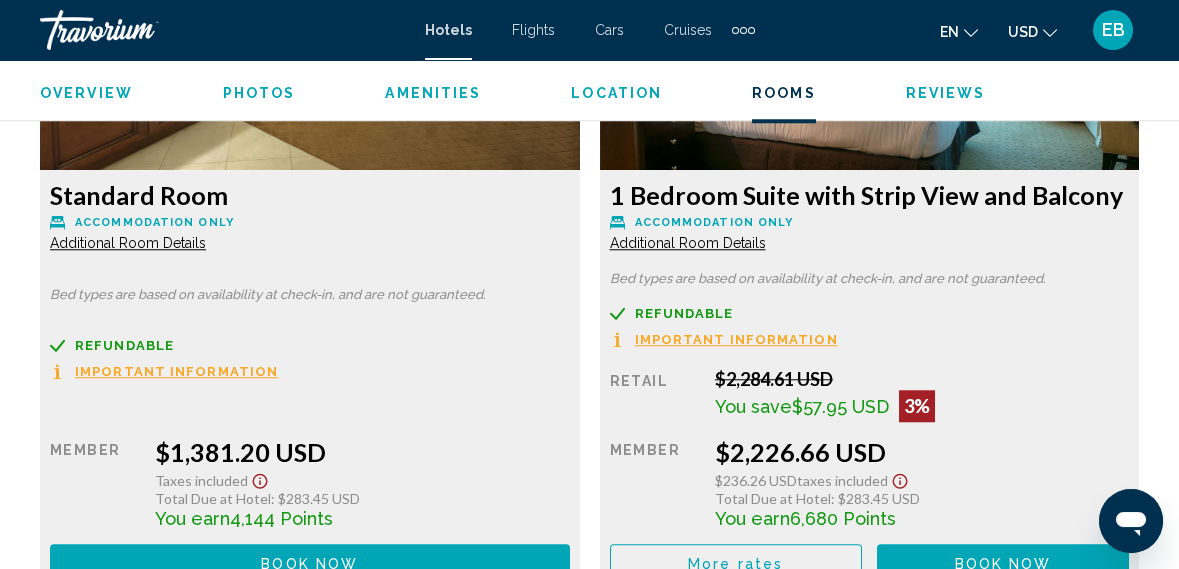 click on "Additional Room Details" at bounding box center [128, -2426] 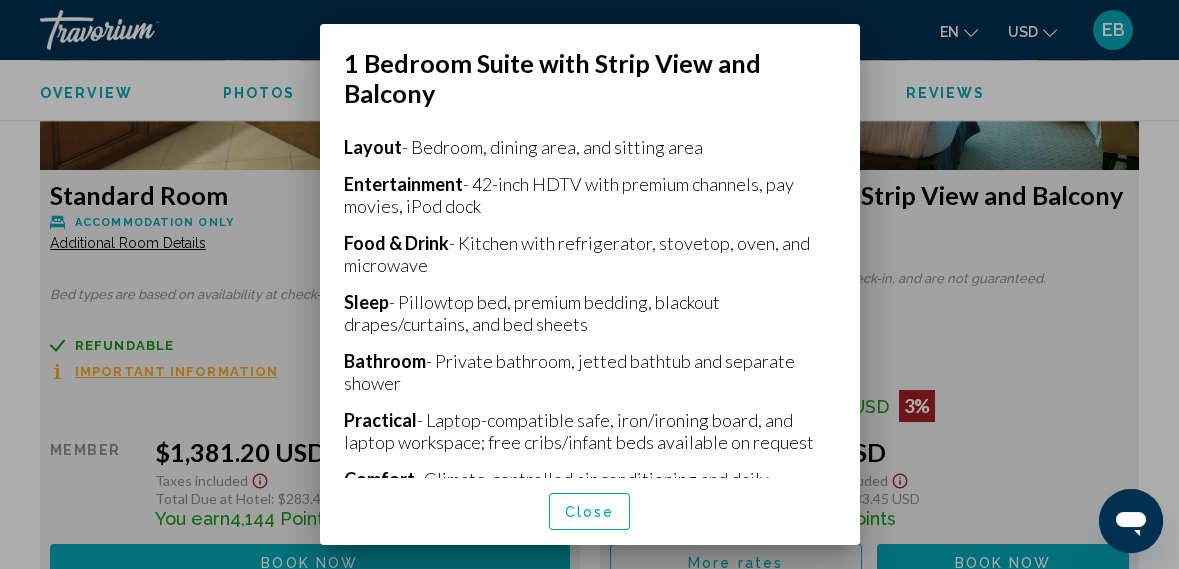 scroll, scrollTop: 500, scrollLeft: 0, axis: vertical 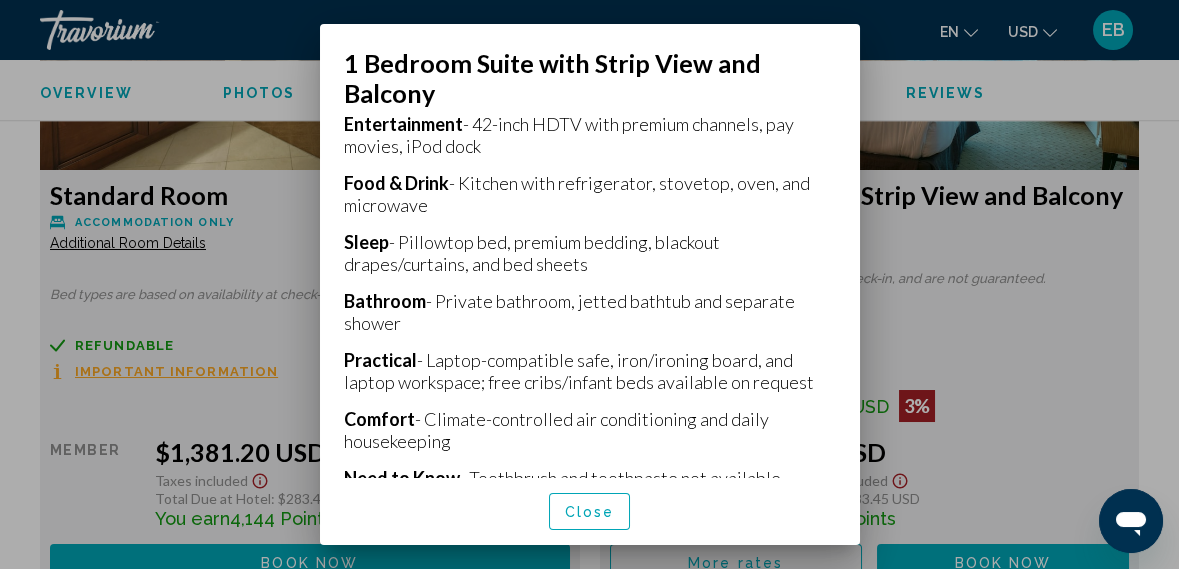 click at bounding box center (589, 284) 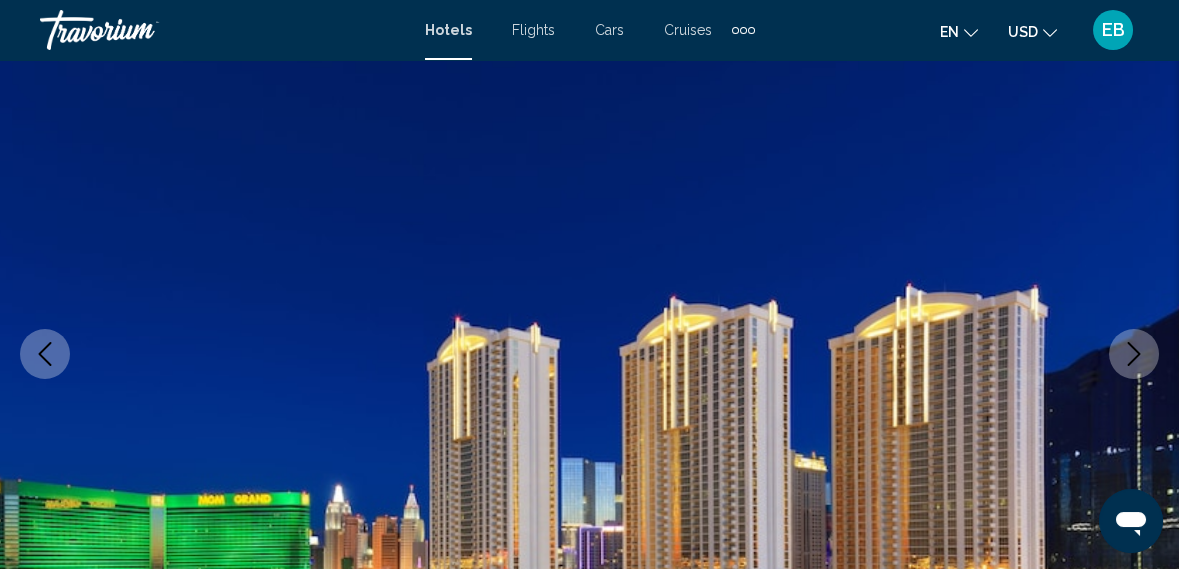 scroll, scrollTop: 0, scrollLeft: 0, axis: both 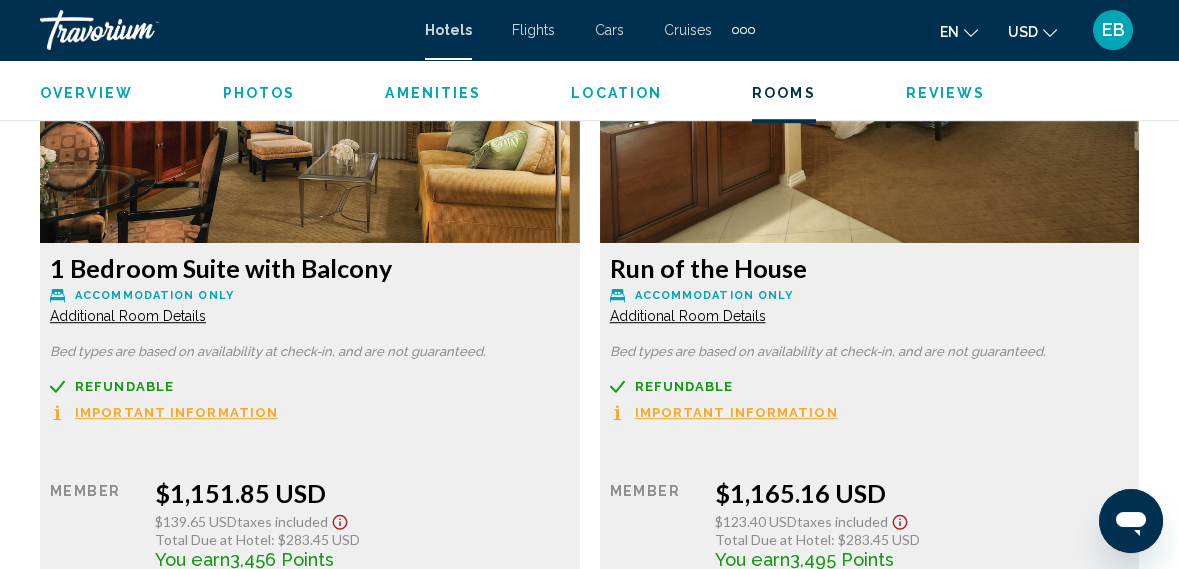 click on "More rates" at bounding box center [176, -715] 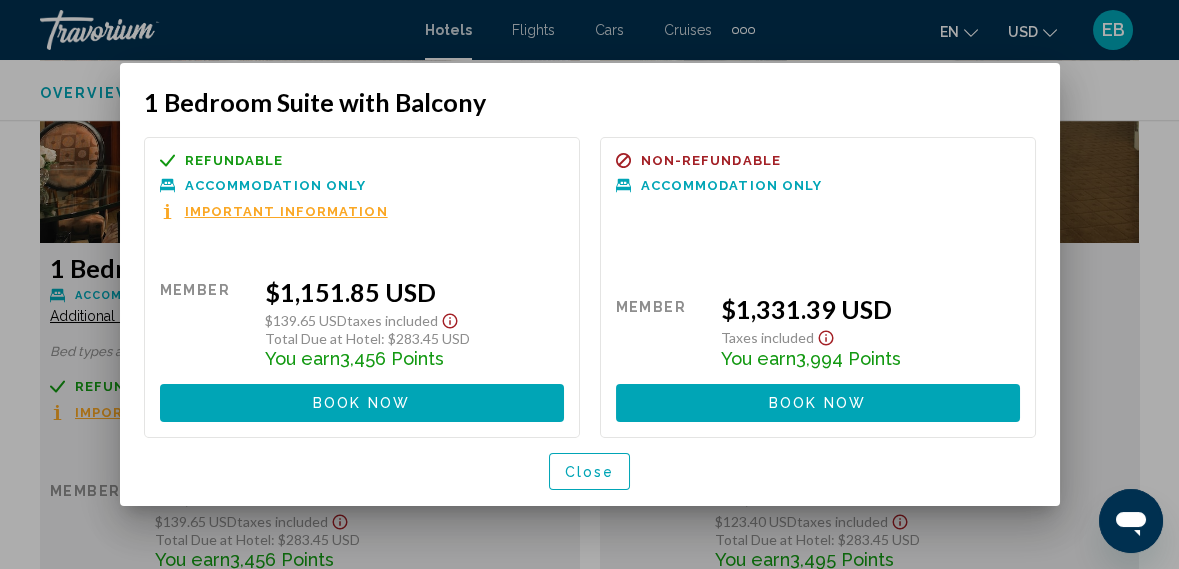 click at bounding box center (589, 284) 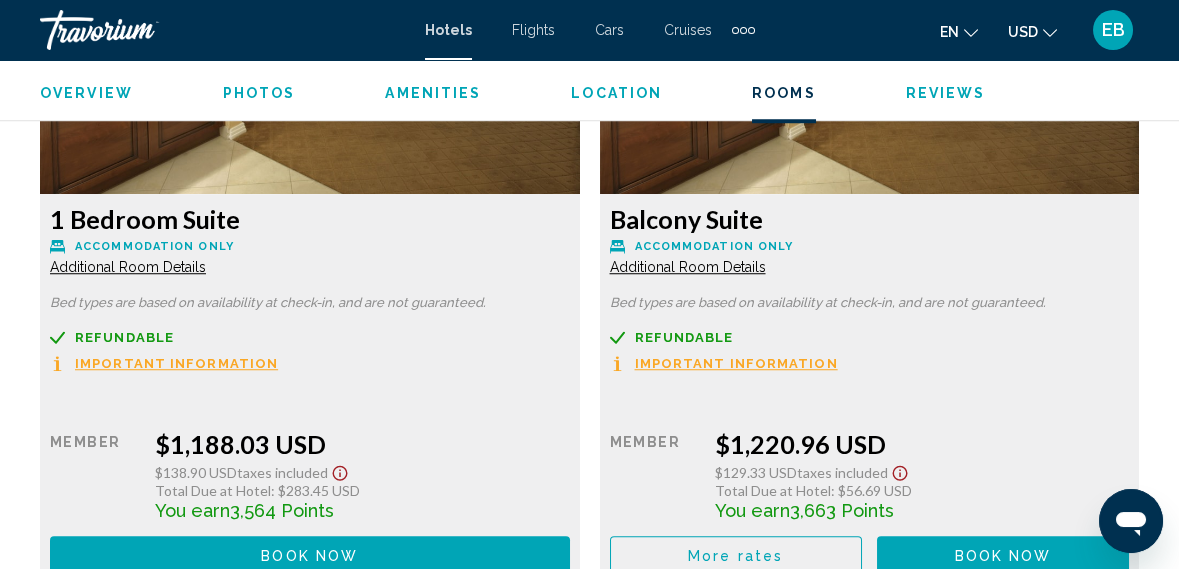 scroll, scrollTop: 5248, scrollLeft: 0, axis: vertical 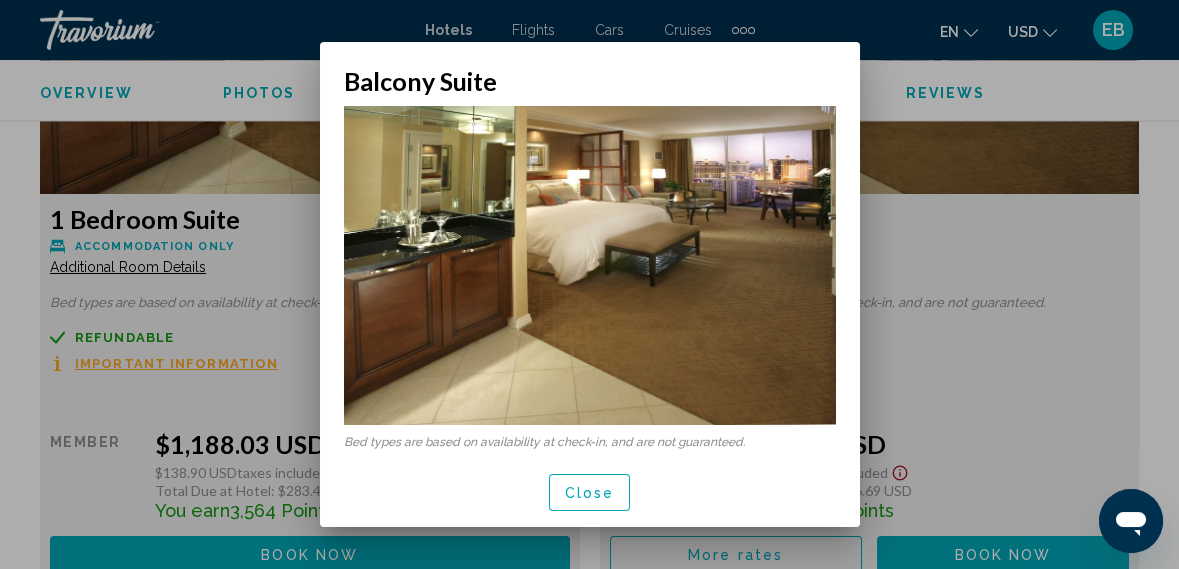 click at bounding box center (589, 284) 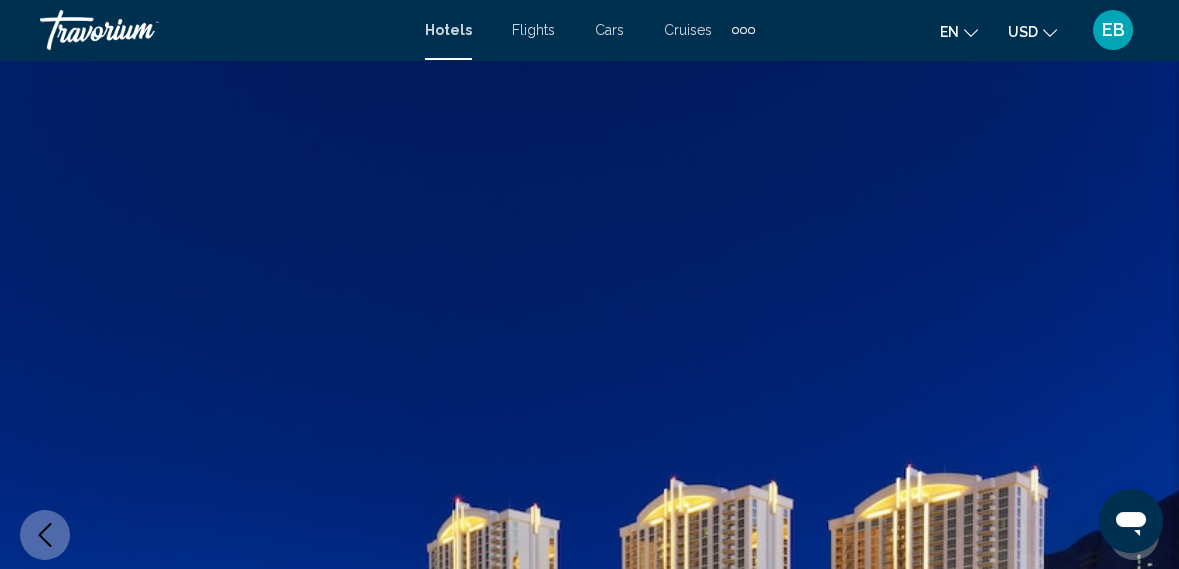 scroll, scrollTop: 5248, scrollLeft: 0, axis: vertical 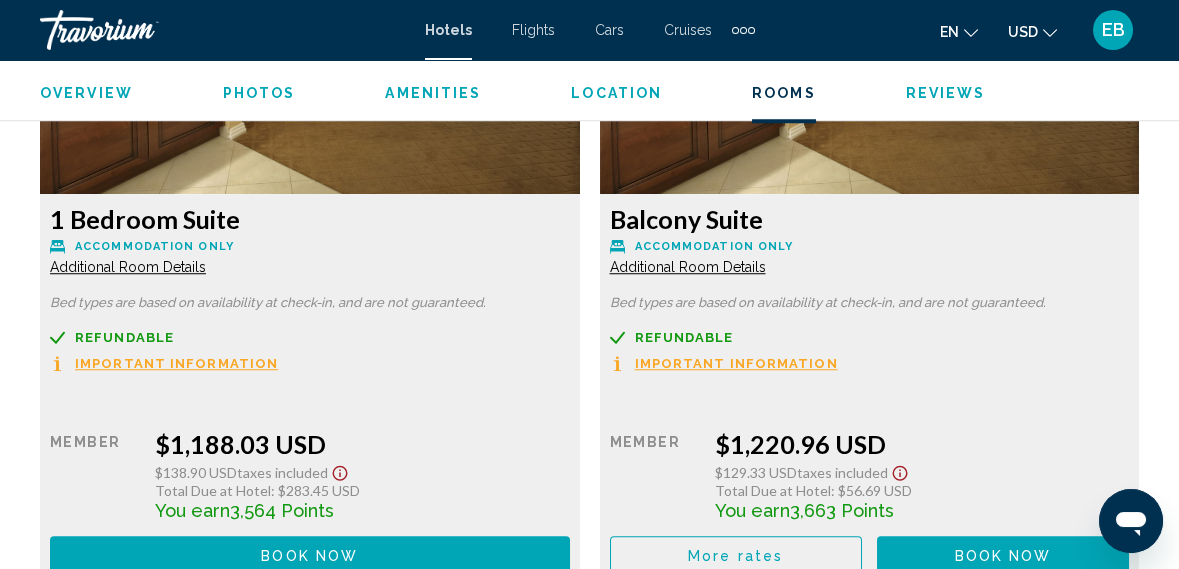 click on "Retail  $0.00  when you redeem    Member  $1,220.96 USD  $129.33 USD  Taxes included
Total Due at Hotel : $56.69 USD  You earn  3,663  Points  More rates Book now No longer available" at bounding box center [310, -1512] 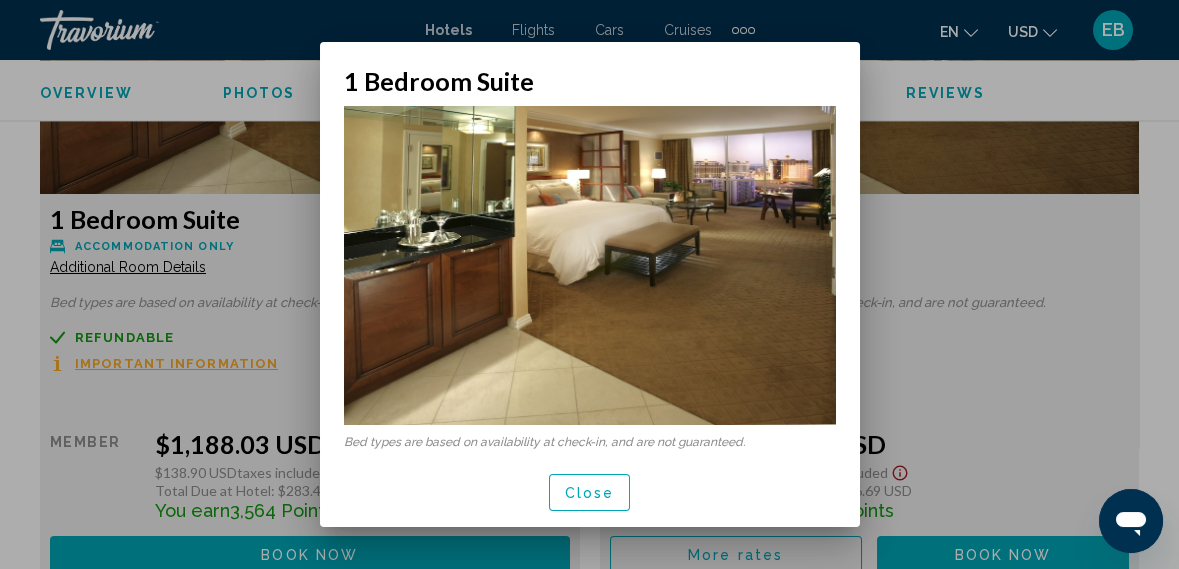 click on "Close" at bounding box center (590, 492) 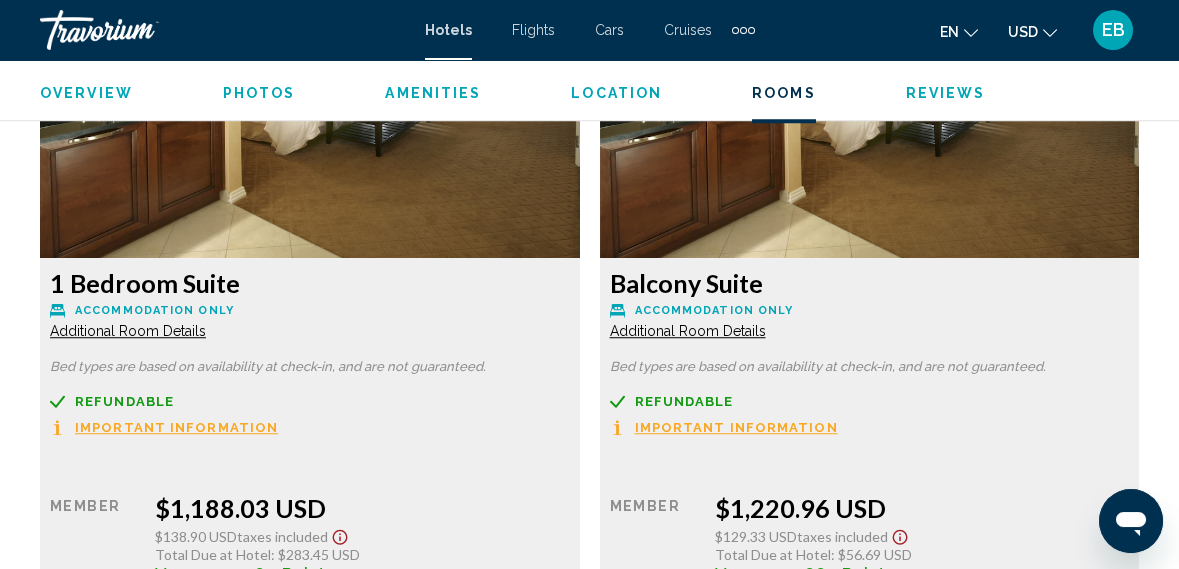 scroll, scrollTop: 5186, scrollLeft: 0, axis: vertical 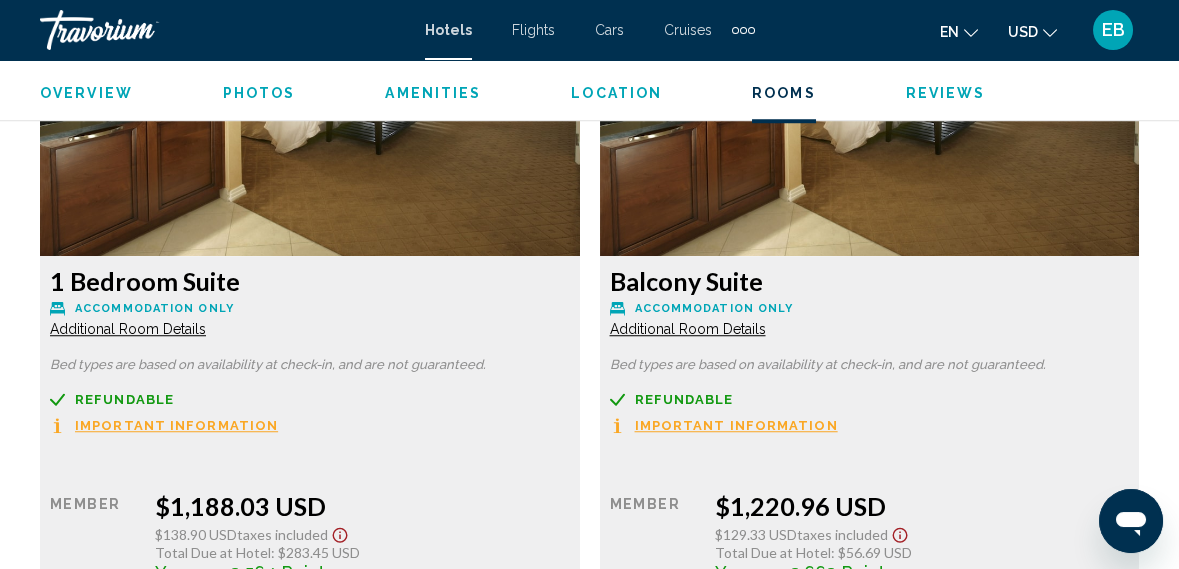 click on "Additional Room Details" at bounding box center (128, -1681) 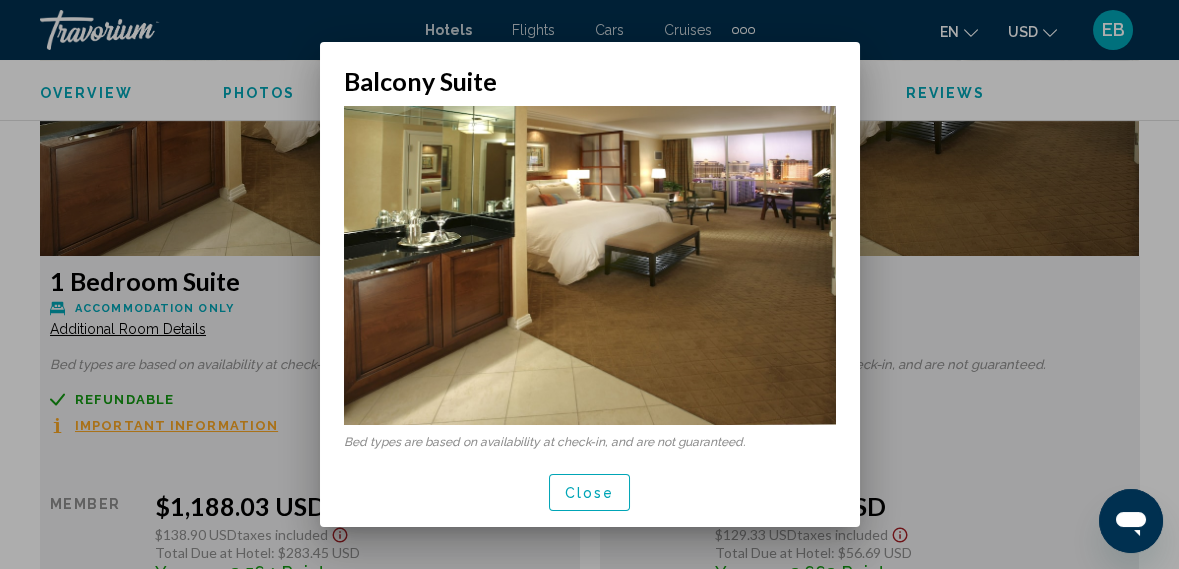 click at bounding box center [589, 284] 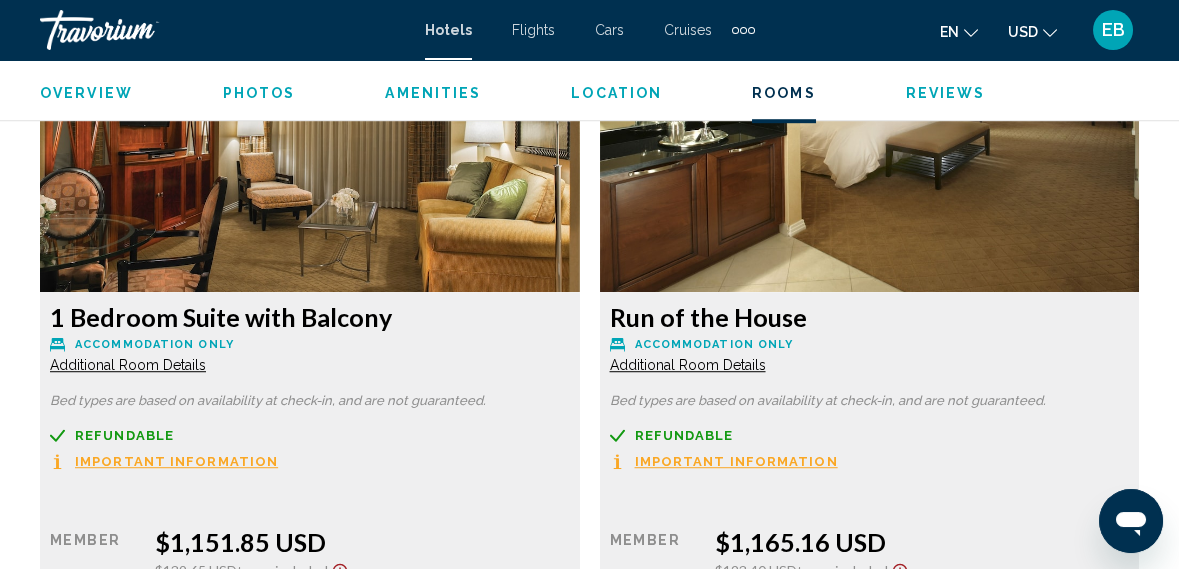 scroll, scrollTop: 4489, scrollLeft: 0, axis: vertical 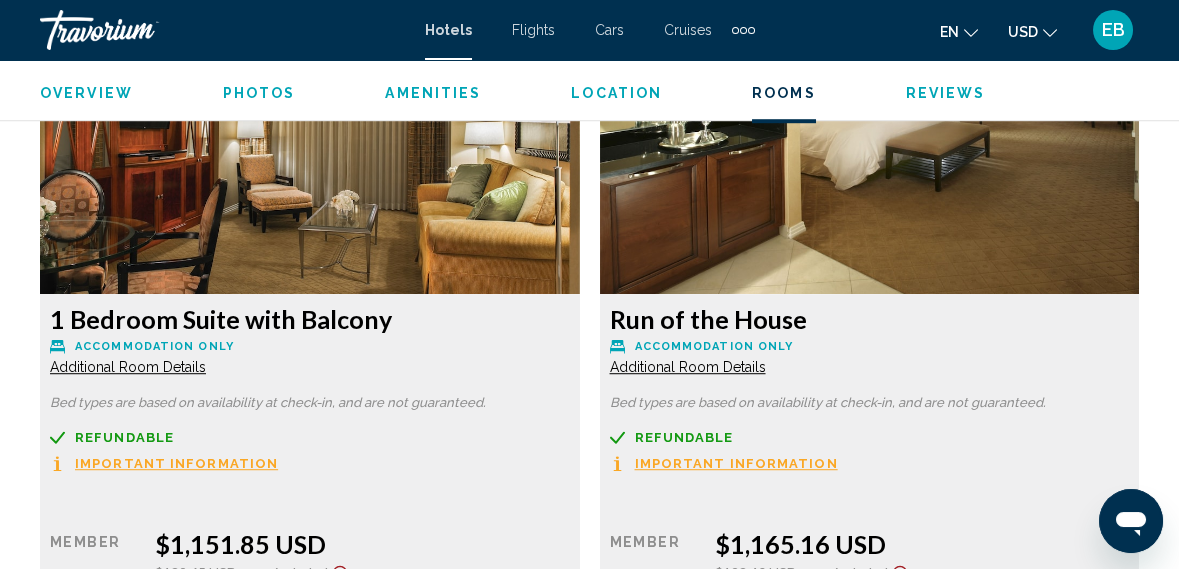 click on "Additional Room Details" at bounding box center [128, -984] 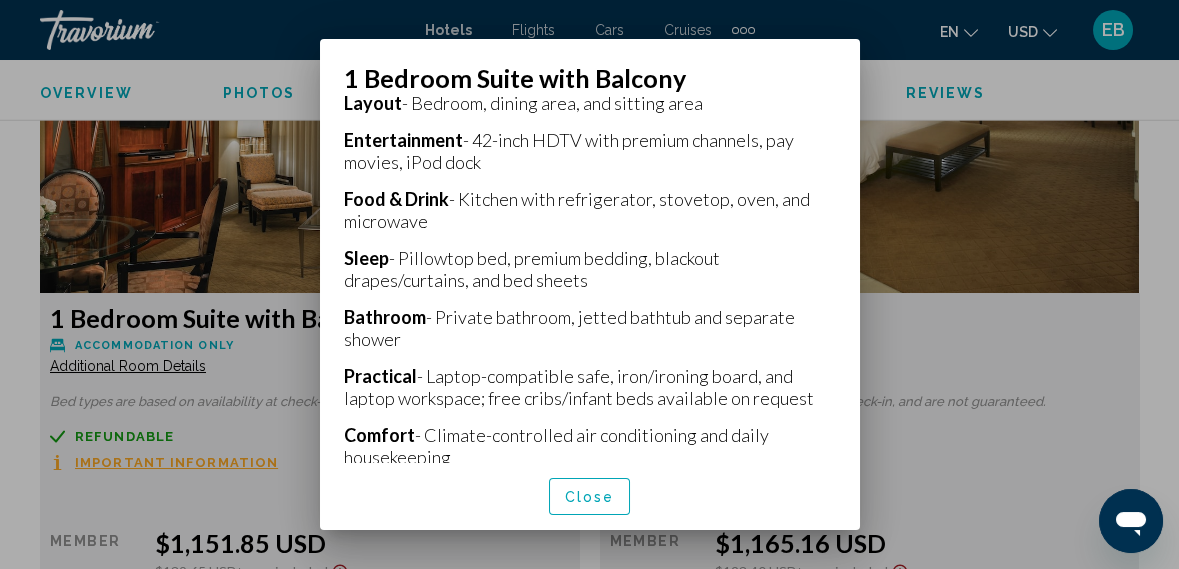 scroll, scrollTop: 499, scrollLeft: 0, axis: vertical 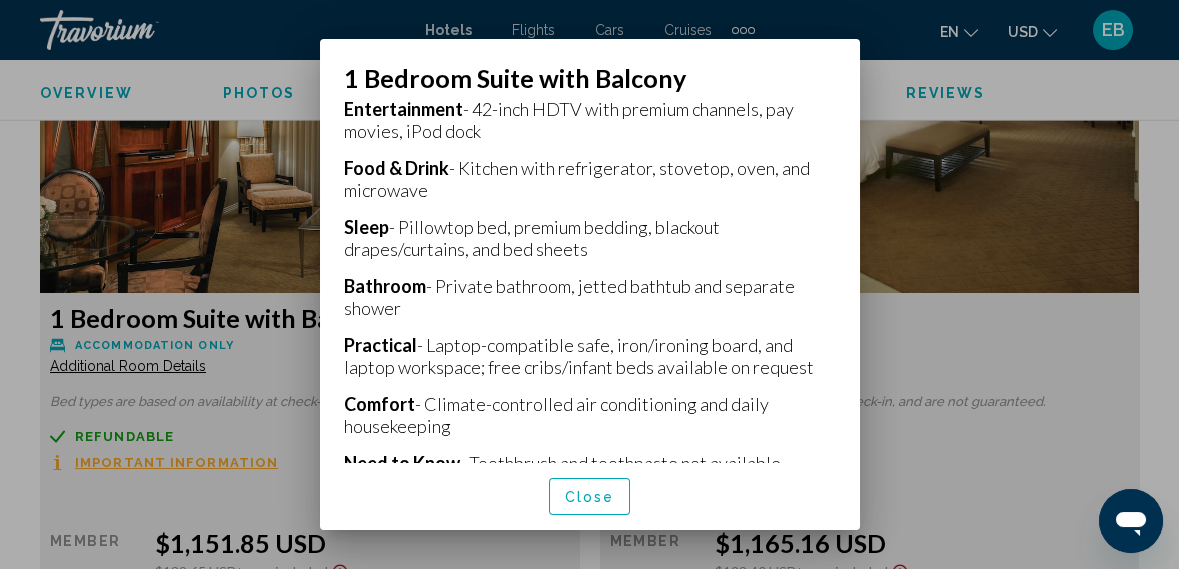 click at bounding box center (589, 284) 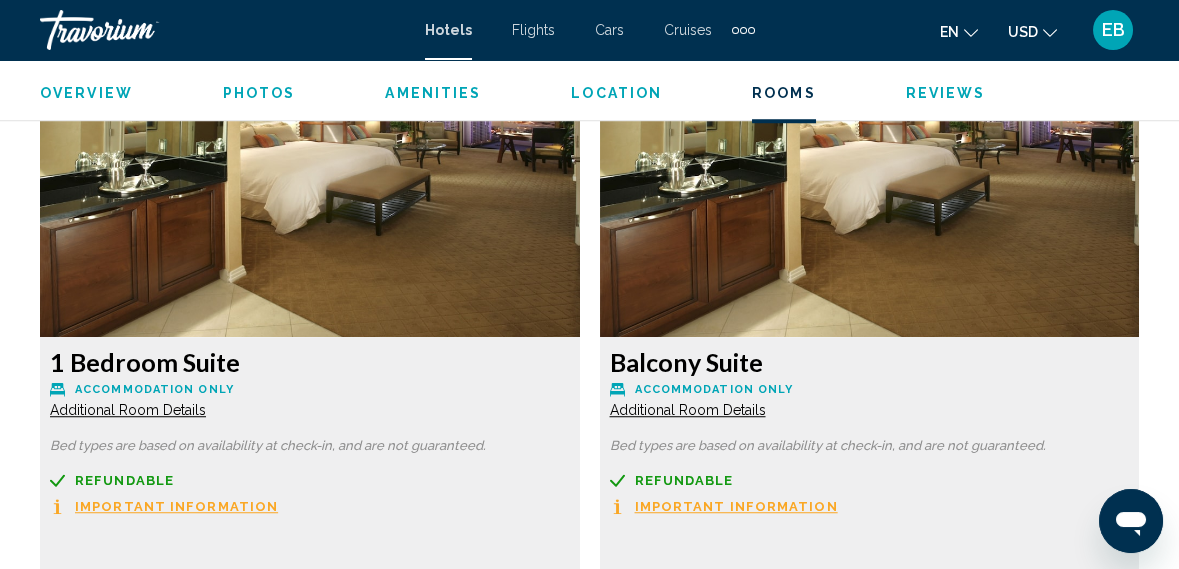 scroll, scrollTop: 5107, scrollLeft: 0, axis: vertical 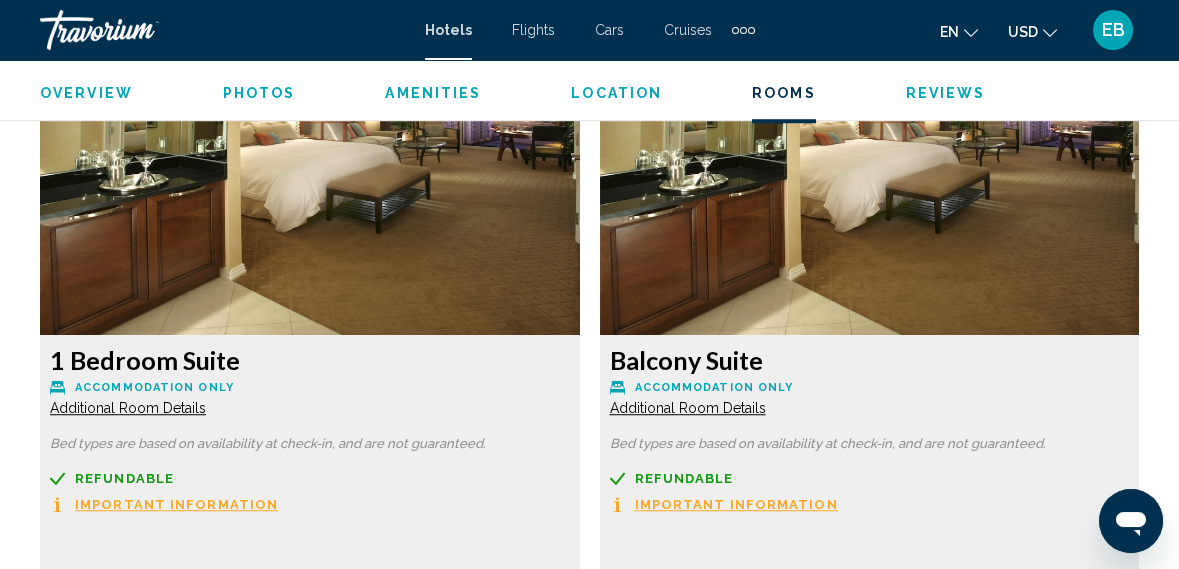 click on "Additional Room Details" at bounding box center (128, -1602) 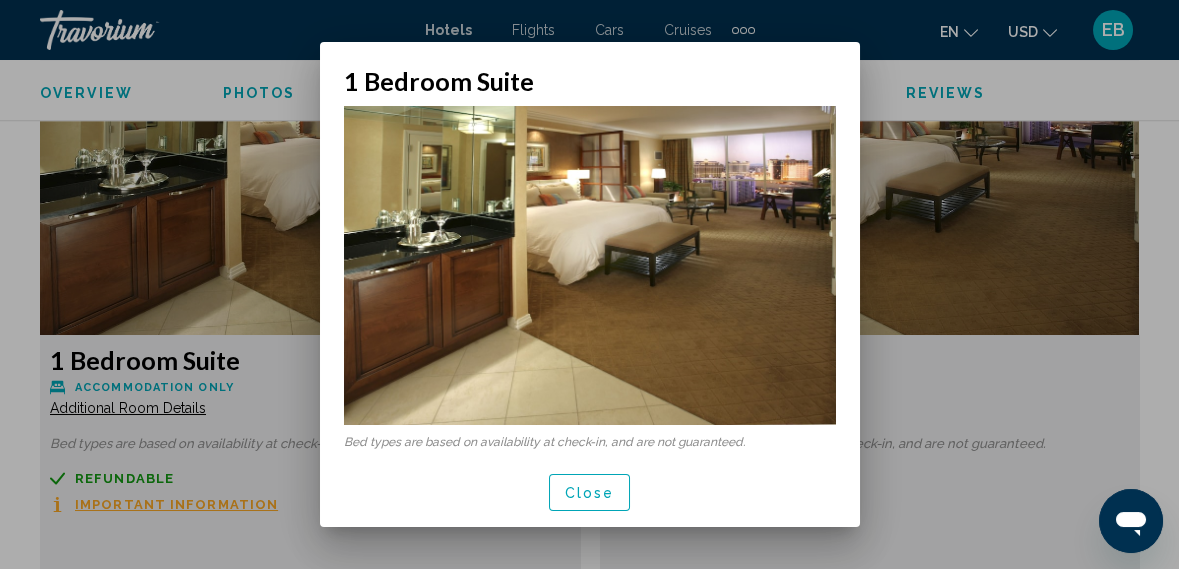 click on "Close" at bounding box center (590, 492) 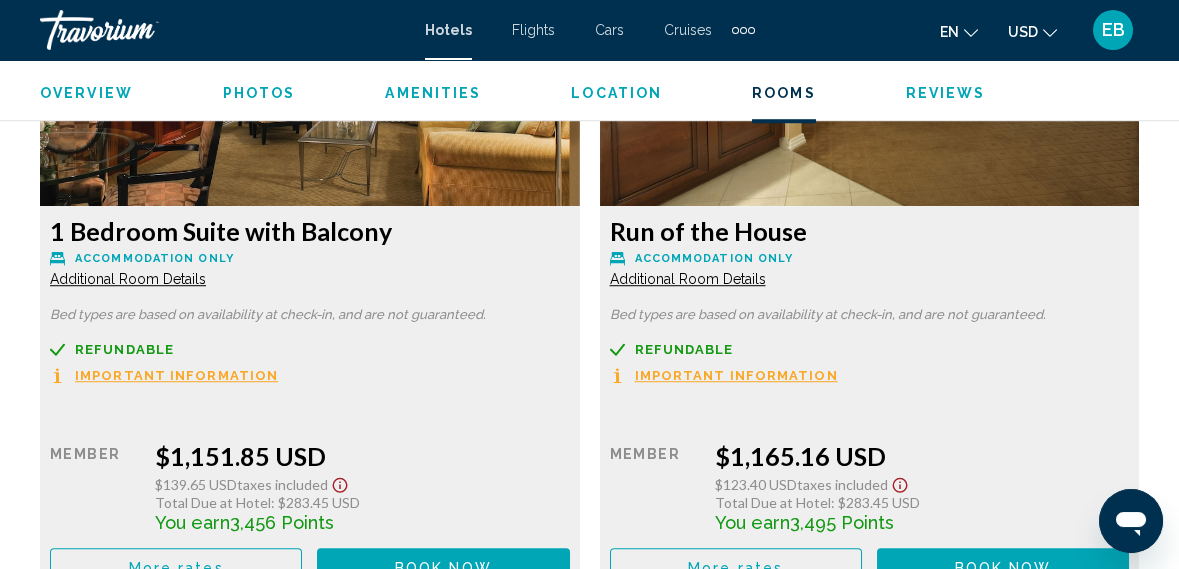 scroll, scrollTop: 4552, scrollLeft: 0, axis: vertical 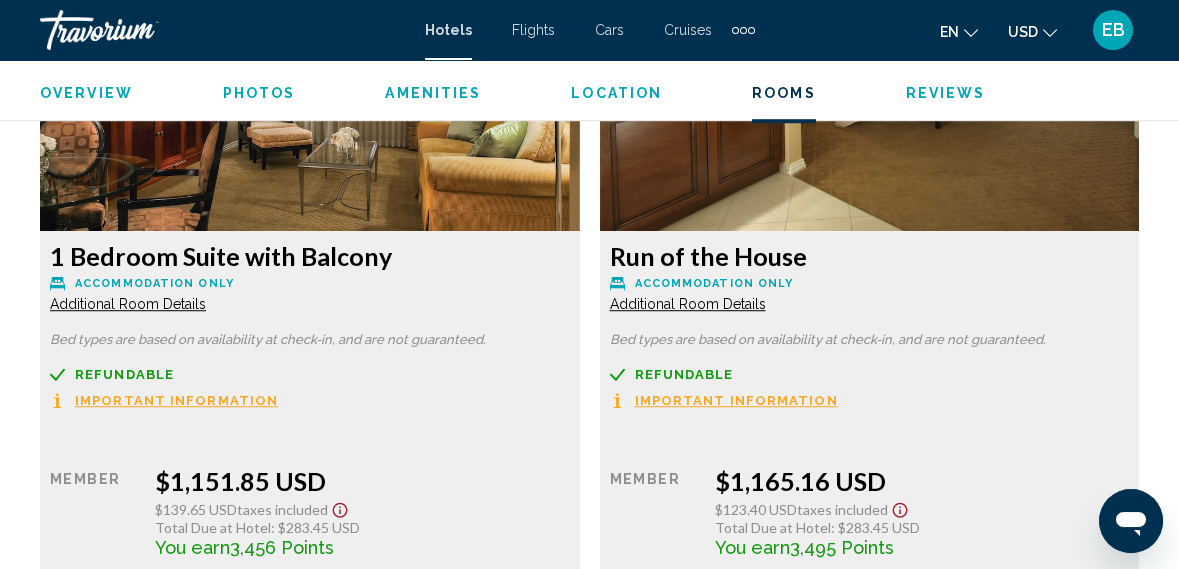 click on "Additional Room Details" at bounding box center [128, -1047] 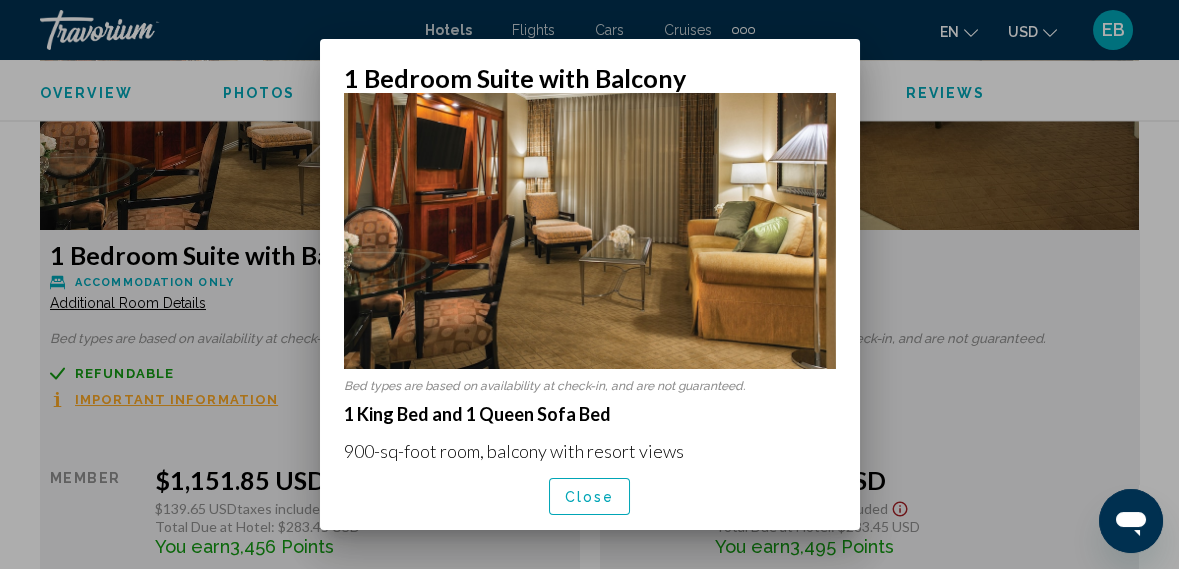 scroll, scrollTop: 0, scrollLeft: 0, axis: both 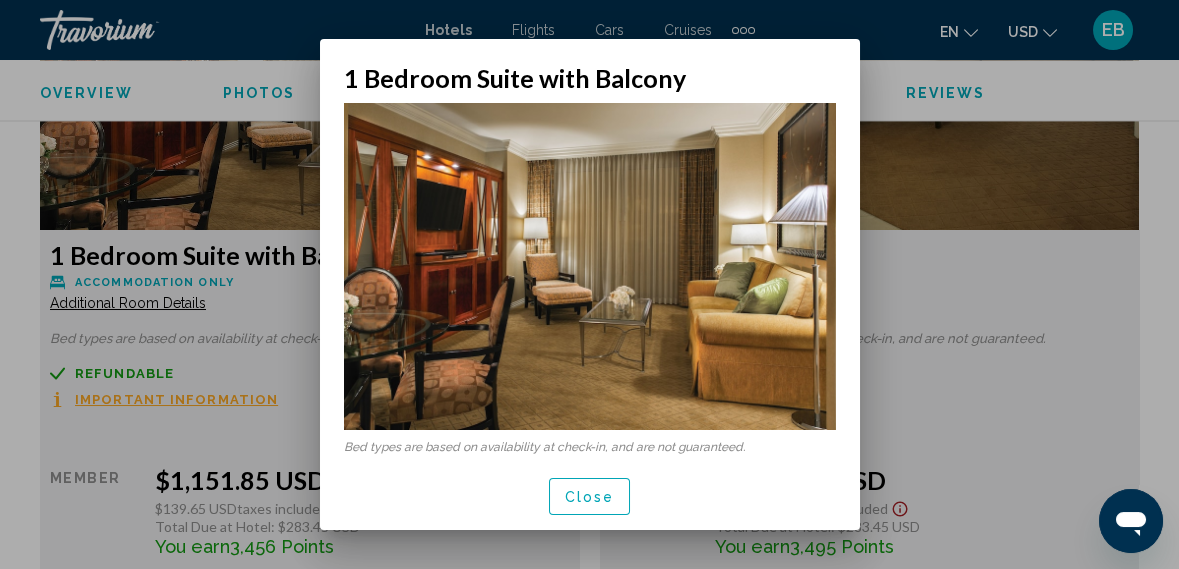 click at bounding box center (590, 267) 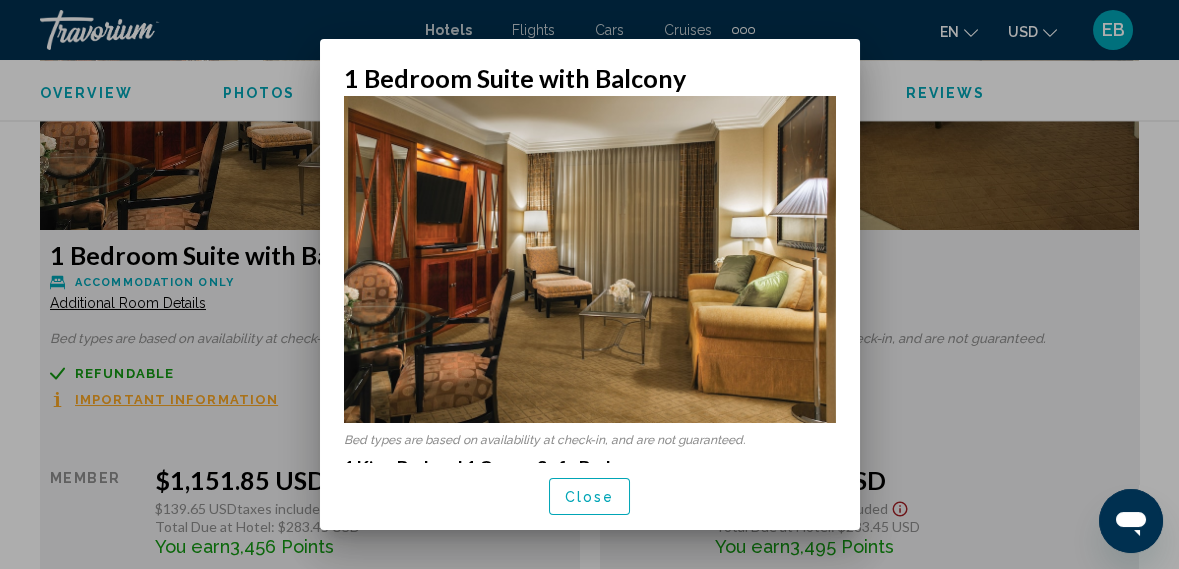 scroll, scrollTop: 5, scrollLeft: 0, axis: vertical 